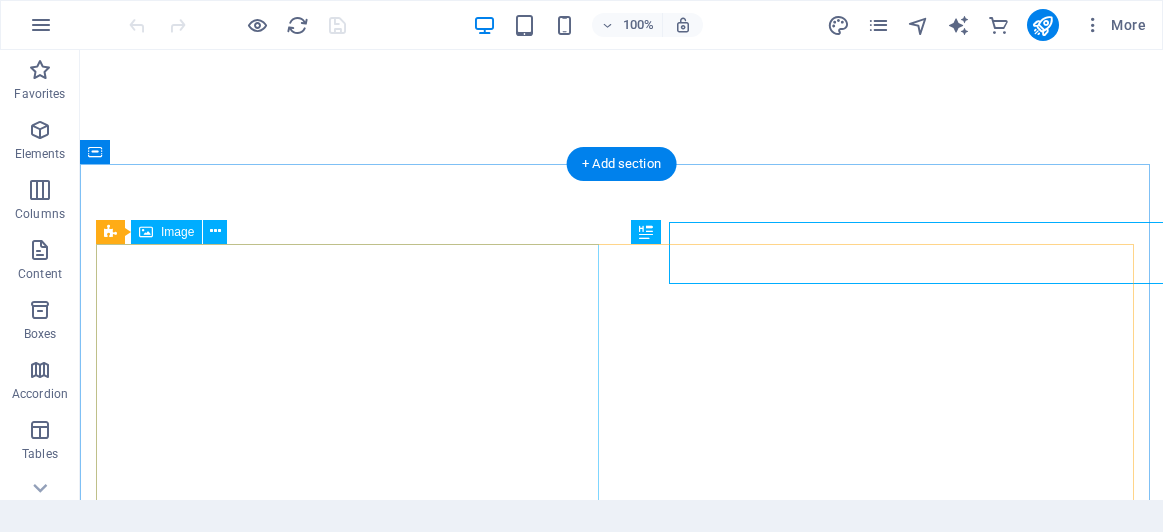 scroll, scrollTop: 0, scrollLeft: 0, axis: both 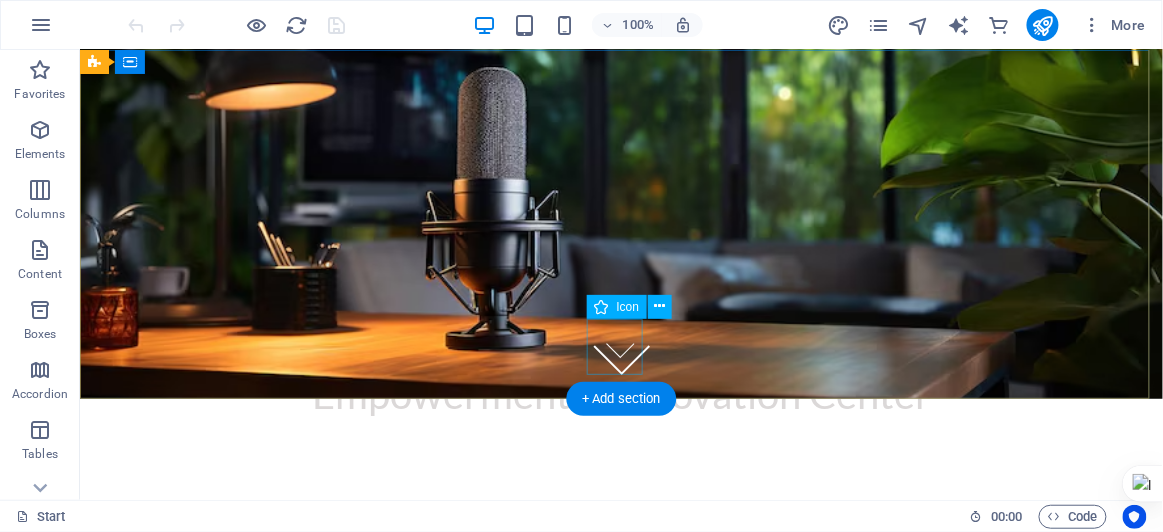 click at bounding box center (620, 346) 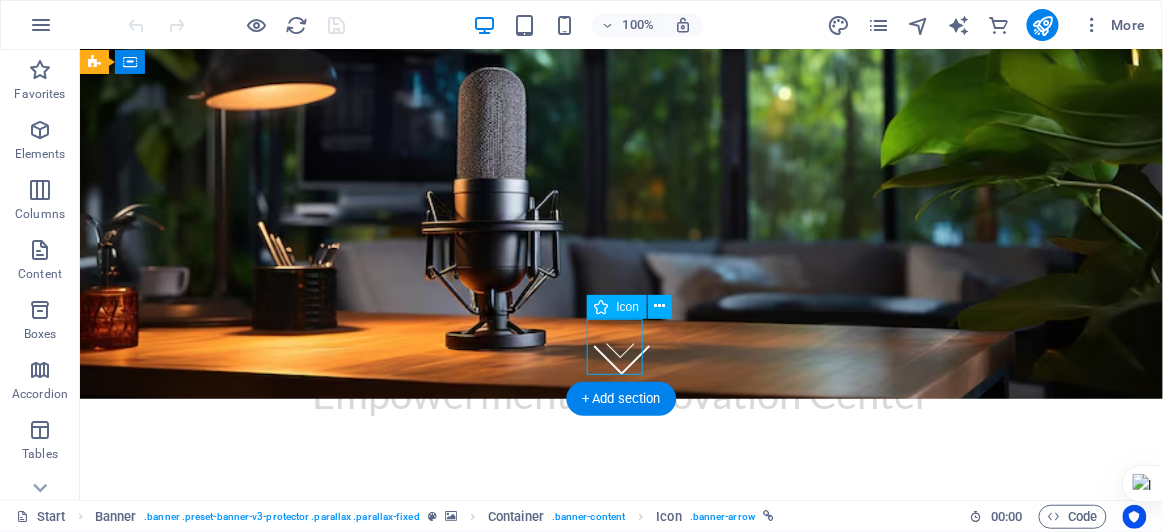 click at bounding box center (620, 346) 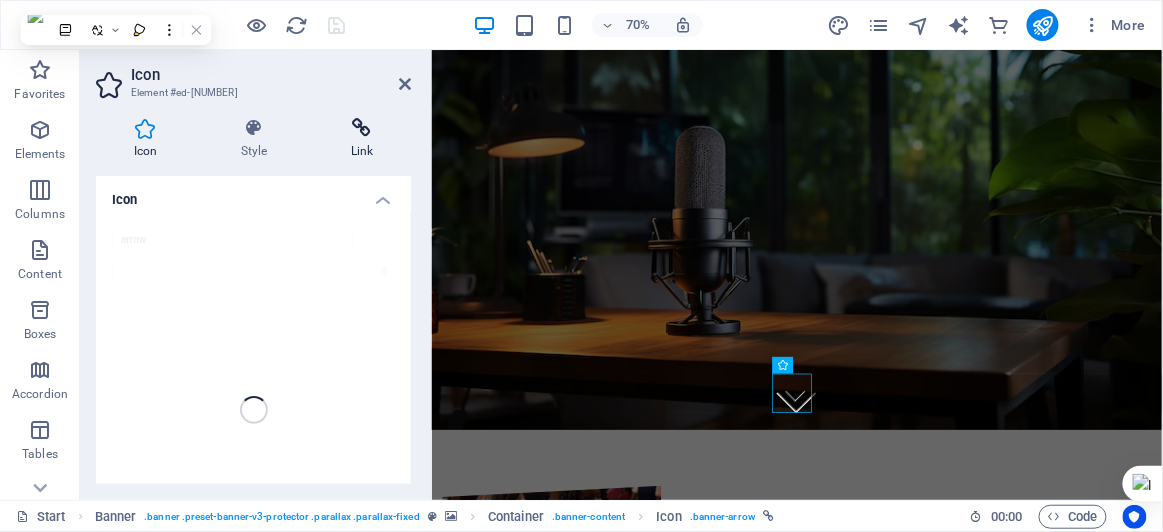 click on "Link" at bounding box center [362, 139] 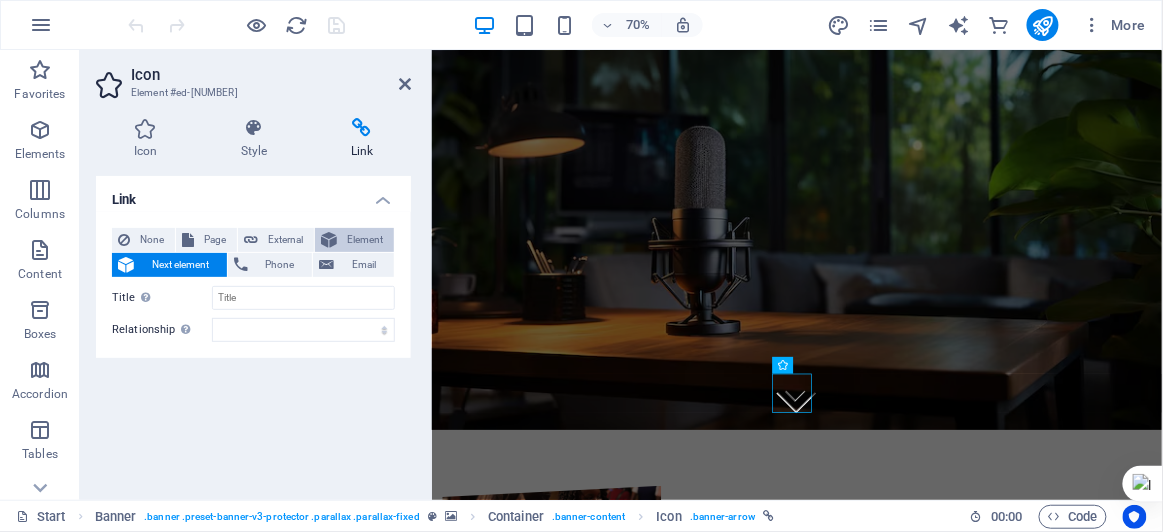 click on "Element" at bounding box center (365, 240) 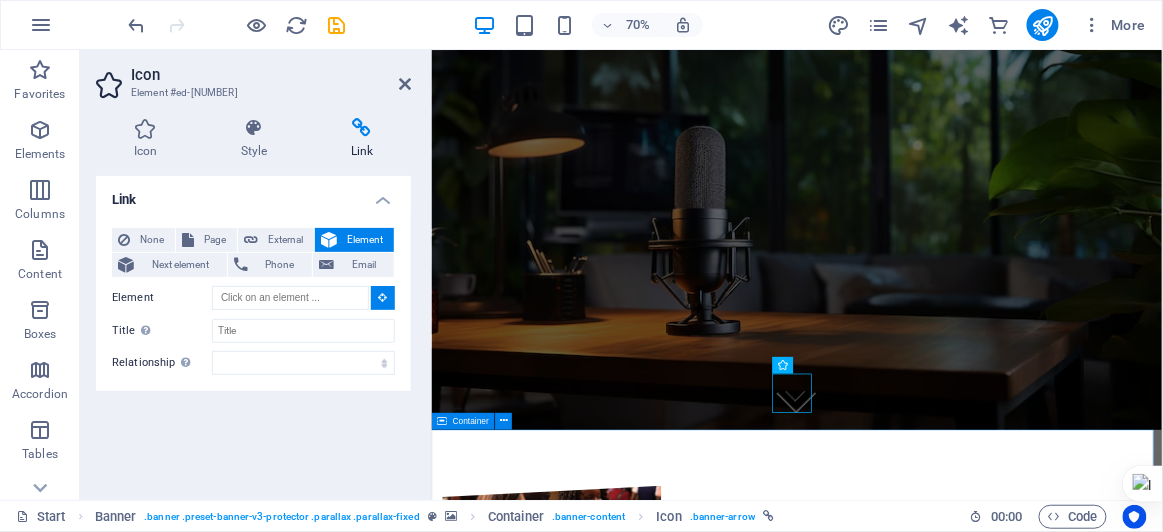 click on "Our Big Idea: Why This Matters The world is changing fast, and our kids need more than just traditional education. They are surrounded by content that often distracts them from their true potential. We believe young people are hungry for substance, for guidance, and for the tools to build a better future. This proposal is a vision to build the [ORGANIZATION] Empowerment & Innovation Center . It will be a hub where students can become: Confident Leaders Creative Thinkers Positive Content Creators By joining forces, we can make [ORGANIZATION] a pioneer in modern education and empower a new generation of leaders for [COUNTRY] and the world." at bounding box center [953, 931] 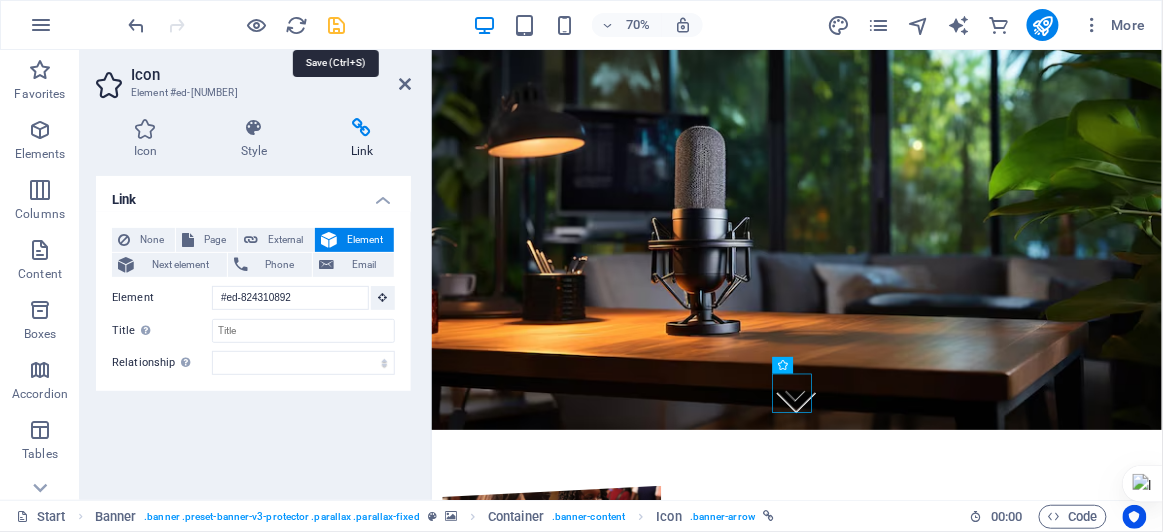 click at bounding box center [337, 25] 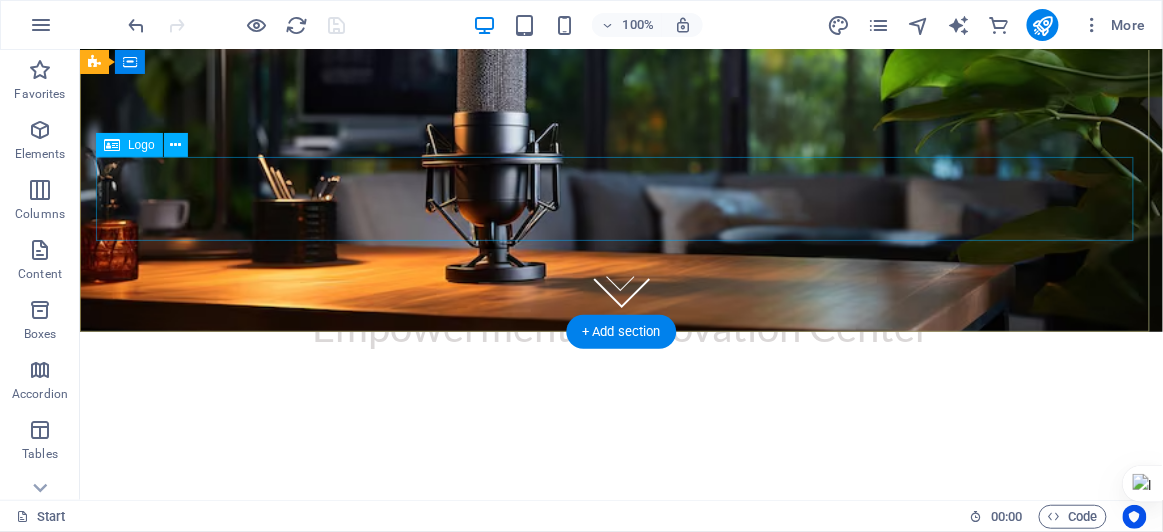 scroll, scrollTop: 124, scrollLeft: 0, axis: vertical 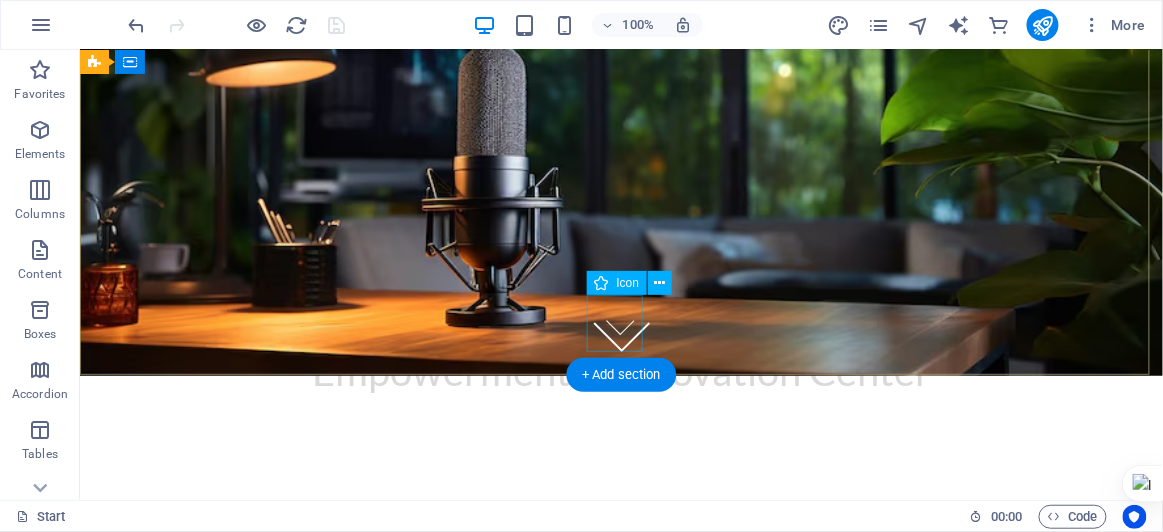 click at bounding box center [620, 323] 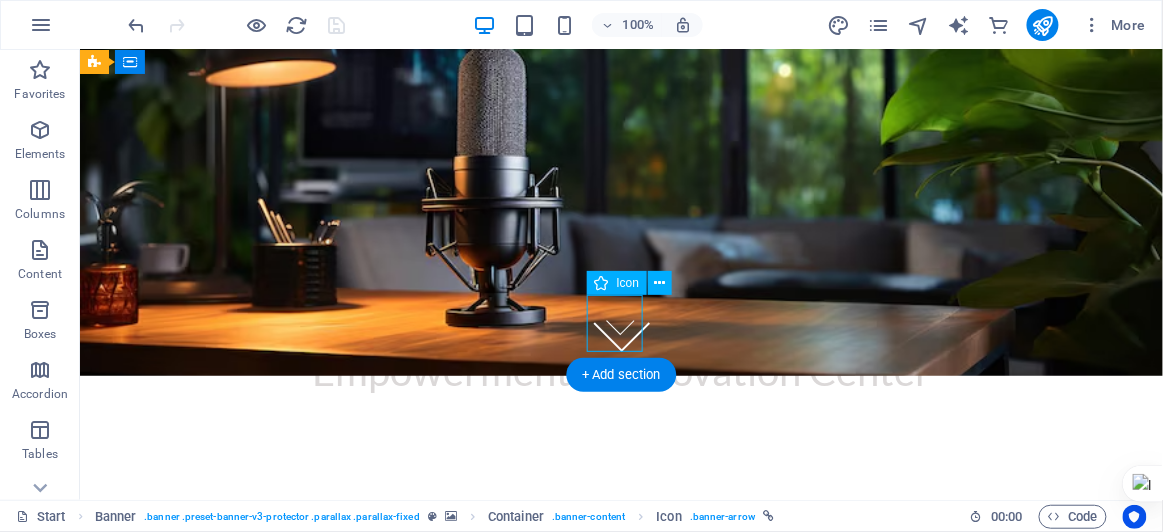 click at bounding box center [620, 323] 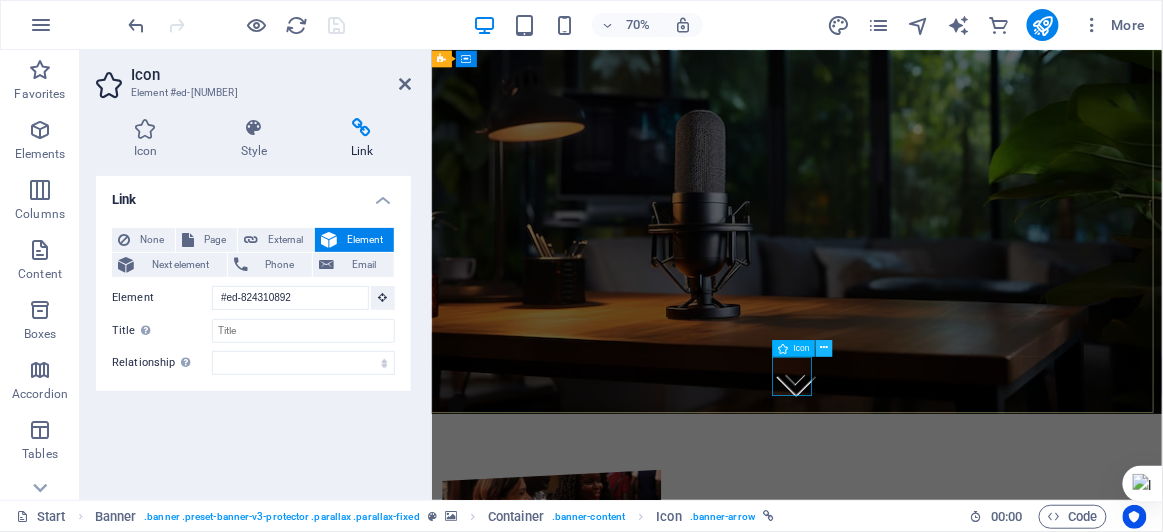 click at bounding box center [825, 348] 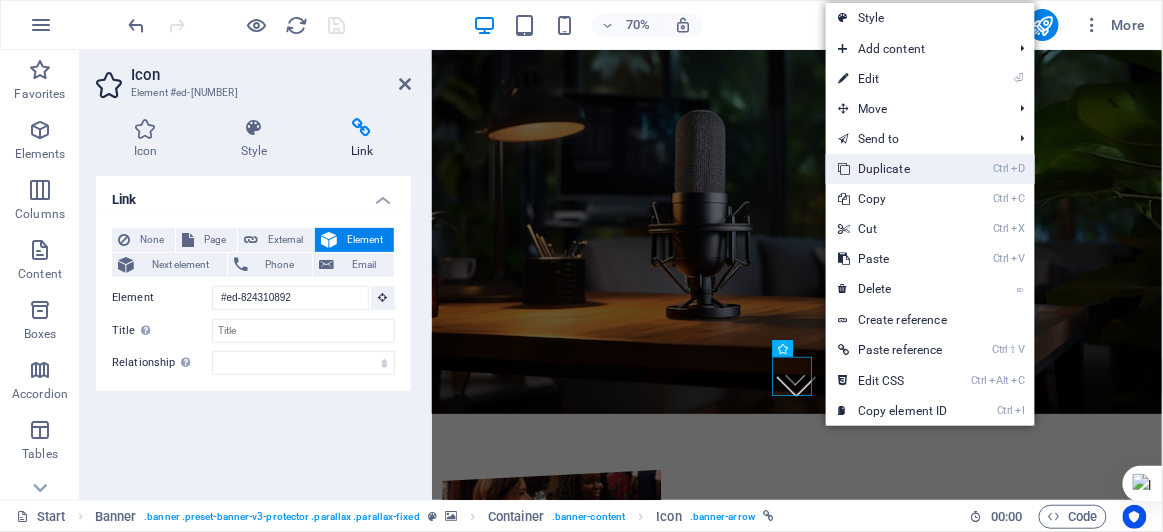 click on "Ctrl D  Duplicate" at bounding box center [893, 169] 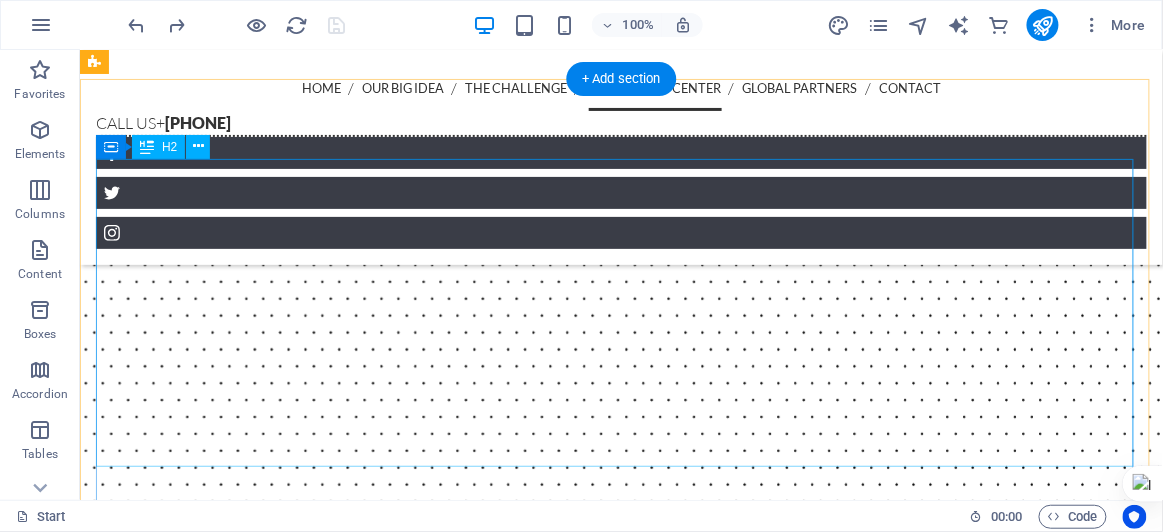scroll, scrollTop: 2703, scrollLeft: 0, axis: vertical 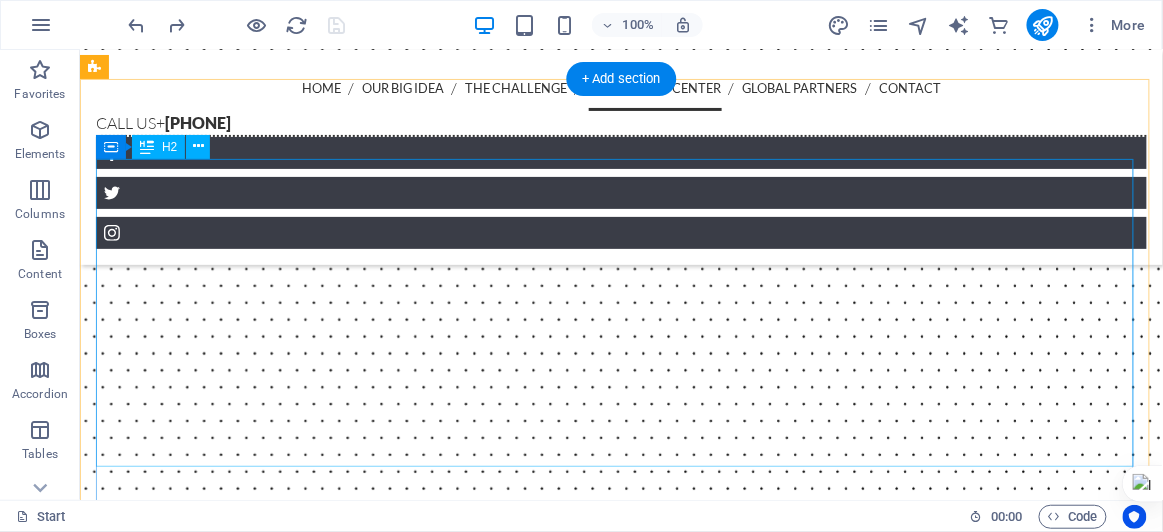 click on "click here  to explore the kabojja innovation  center" at bounding box center [620, 4338] 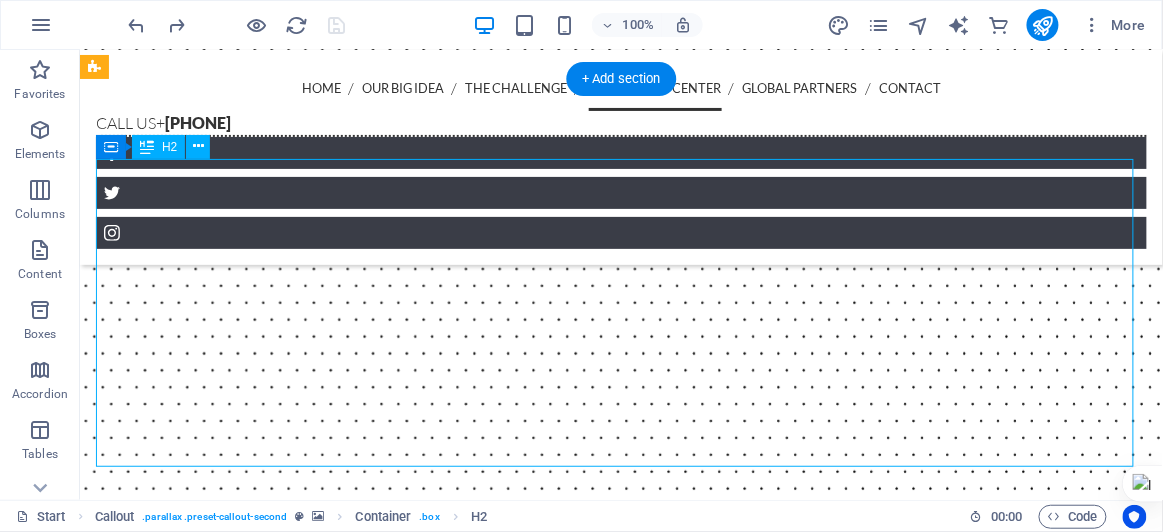 click on "click here  to explore the kabojja innovation  center" at bounding box center (620, 4338) 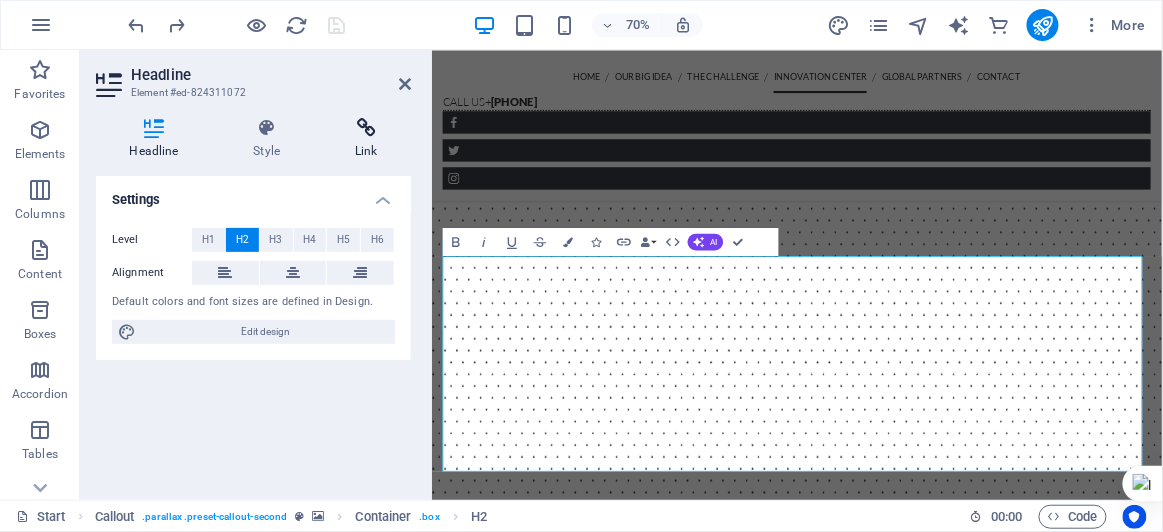 click at bounding box center [366, 128] 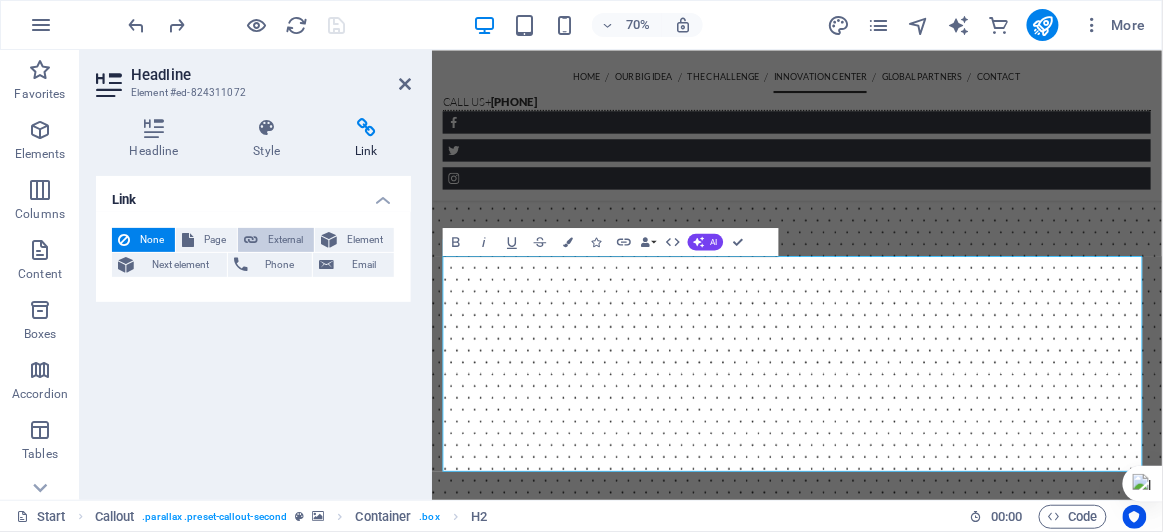 click on "External" at bounding box center (286, 240) 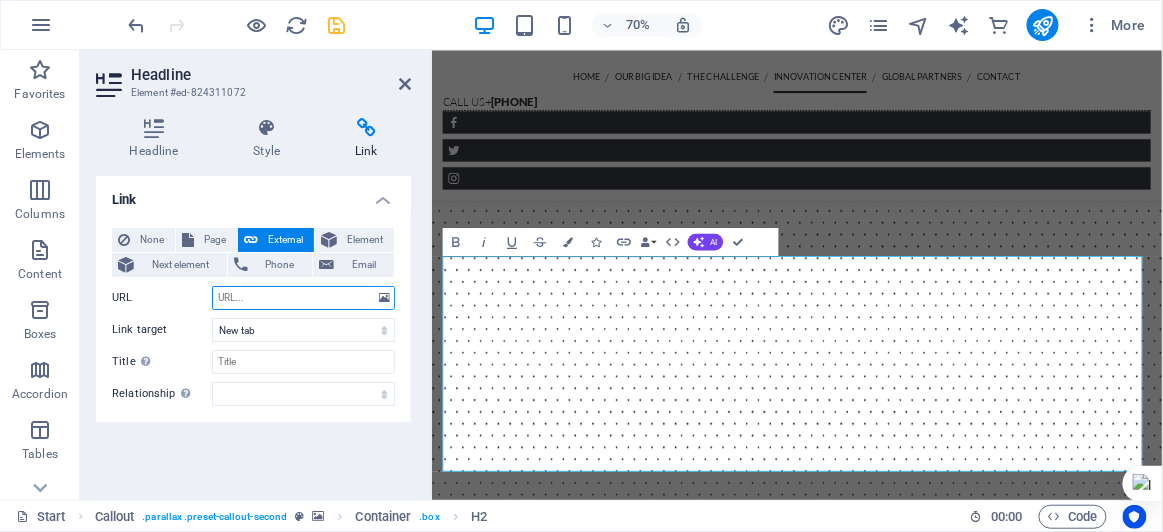 paste on "https://starclubs.org/[ORGANIZATION]/" 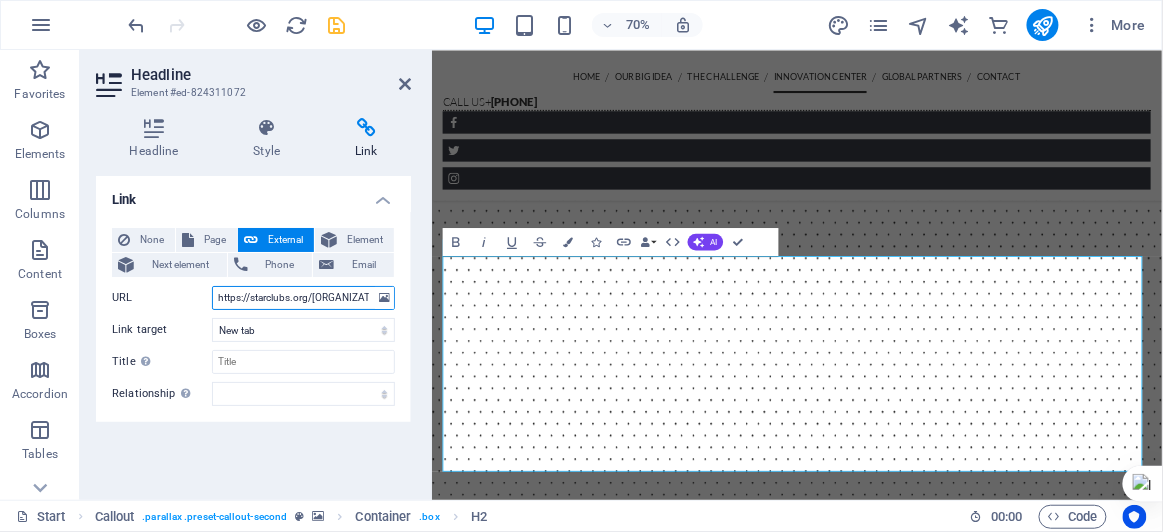 scroll, scrollTop: 0, scrollLeft: 56, axis: horizontal 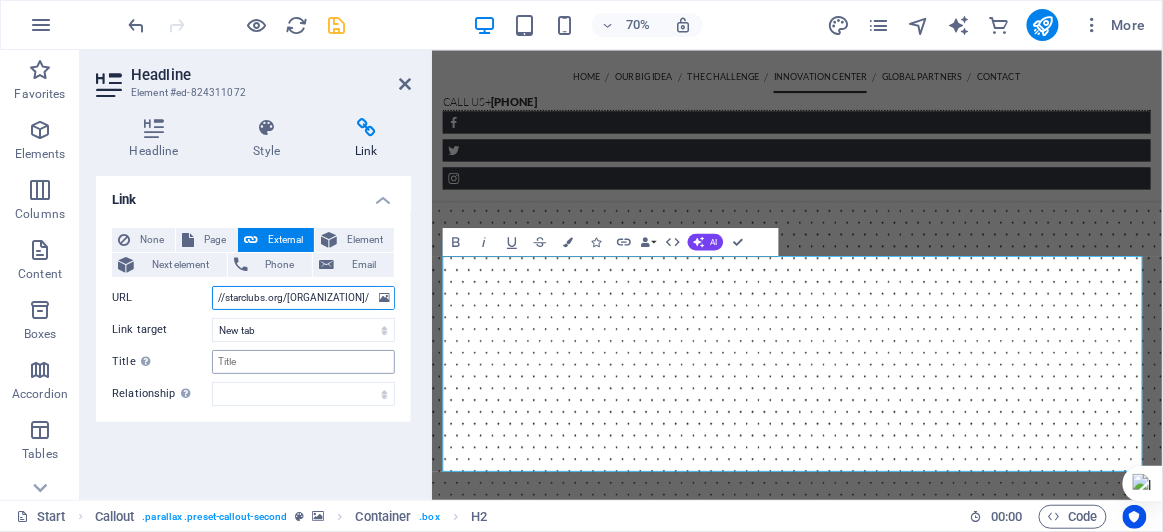 type on "https://starclubs.org/[ORGANIZATION]/" 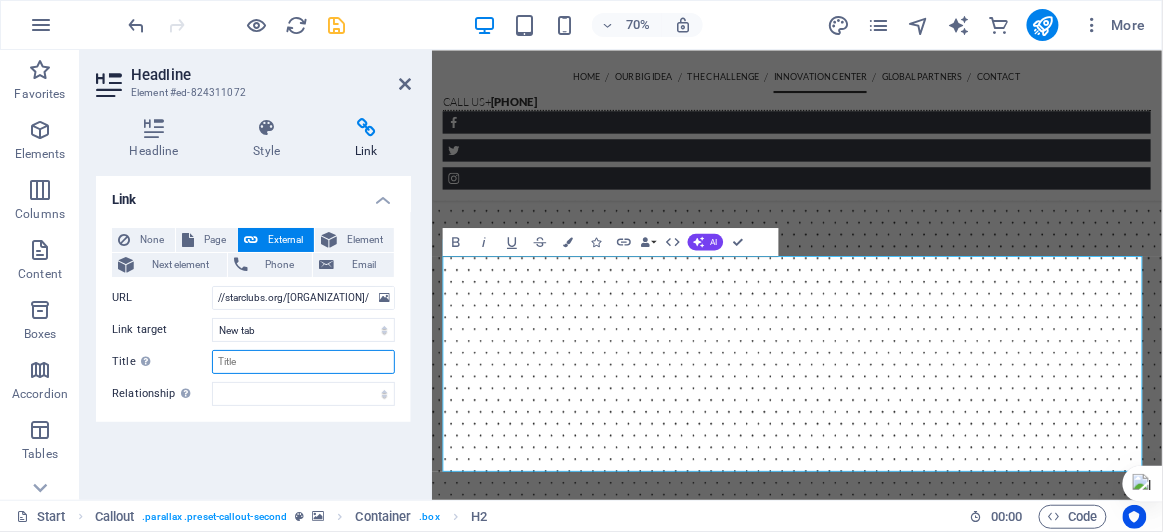 scroll, scrollTop: 0, scrollLeft: 0, axis: both 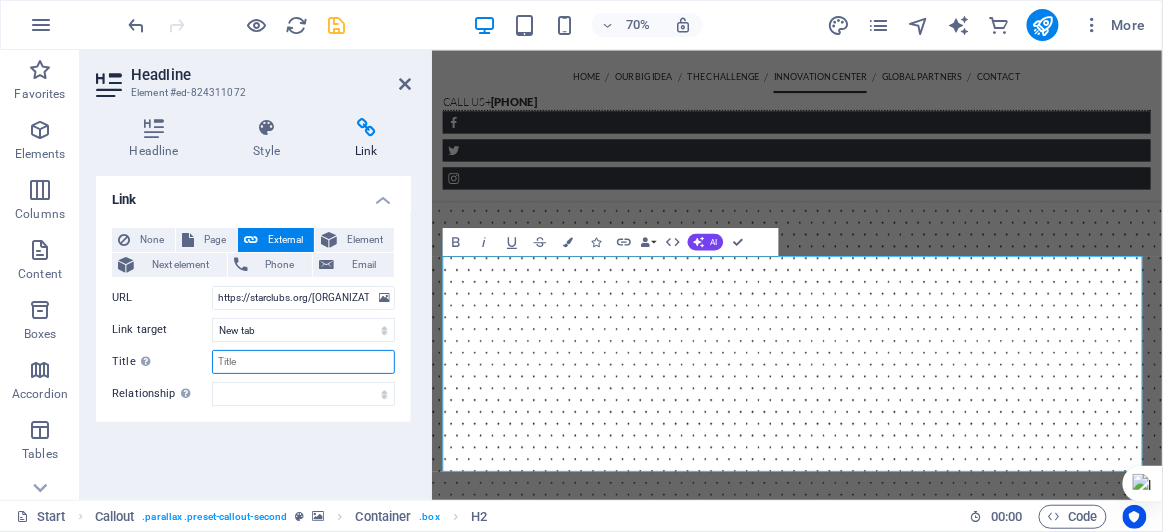 click on "Title Additional link description, should not be the same as the link text. The title is most often shown as a tooltip text when the mouse moves over the element. Leave empty if uncertain." at bounding box center (303, 362) 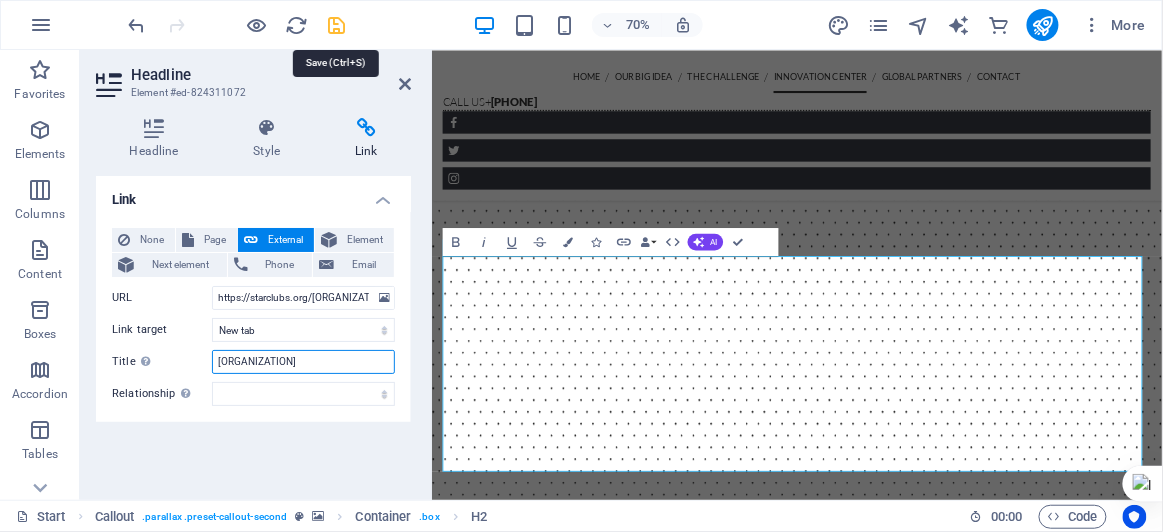 type on "[ORGANIZATION]" 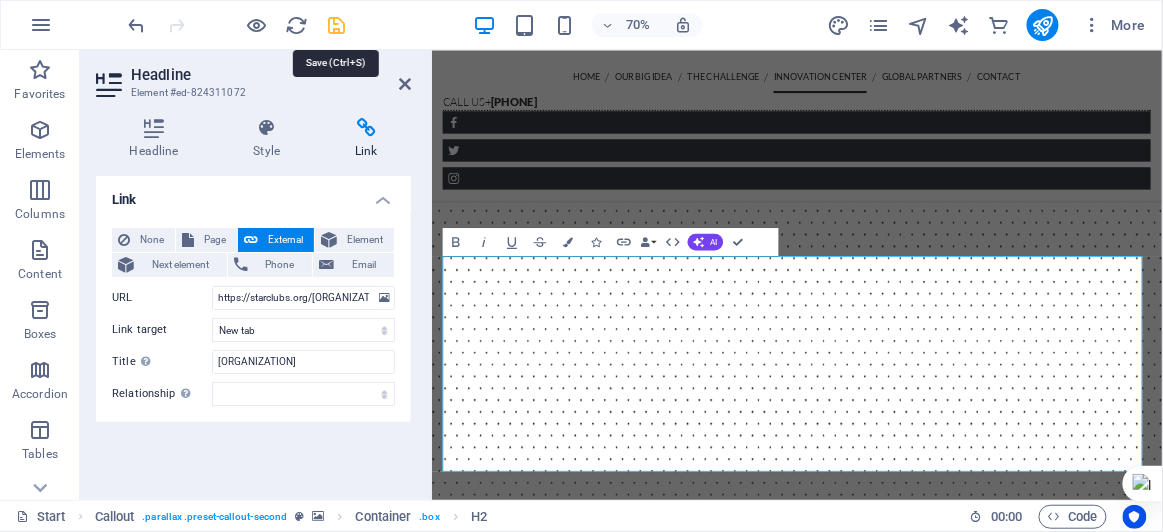 click at bounding box center (337, 25) 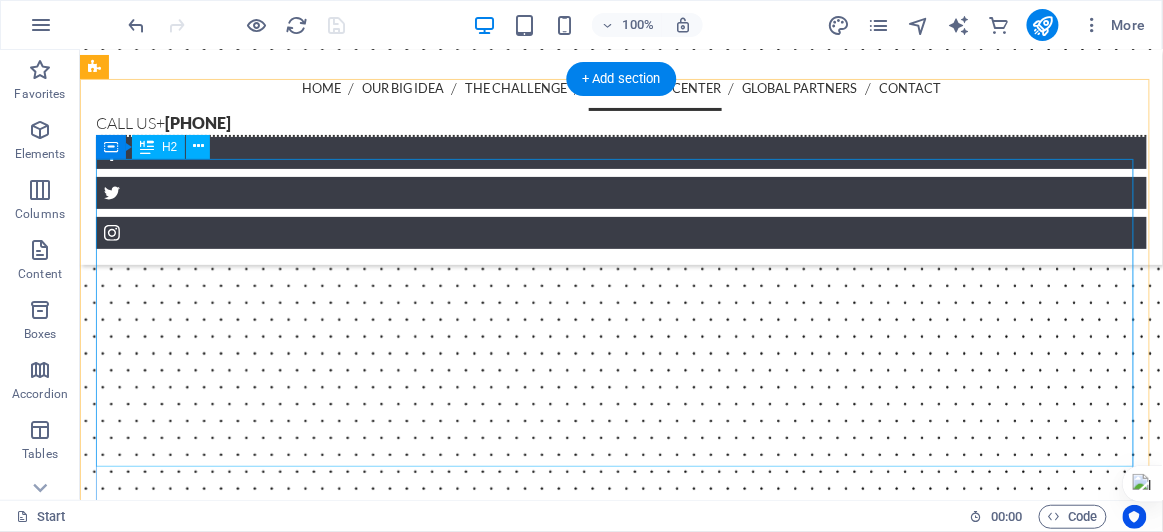 click on "click here  to explore the kabojja innovation  center" at bounding box center (620, 4338) 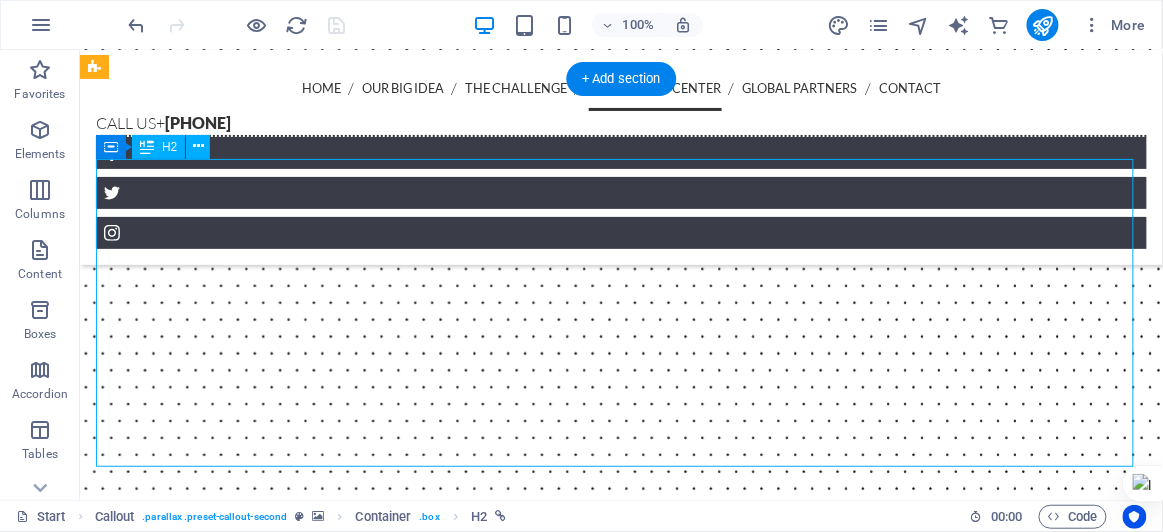 click on "click here  to explore the kabojja innovation  center" at bounding box center [620, 4338] 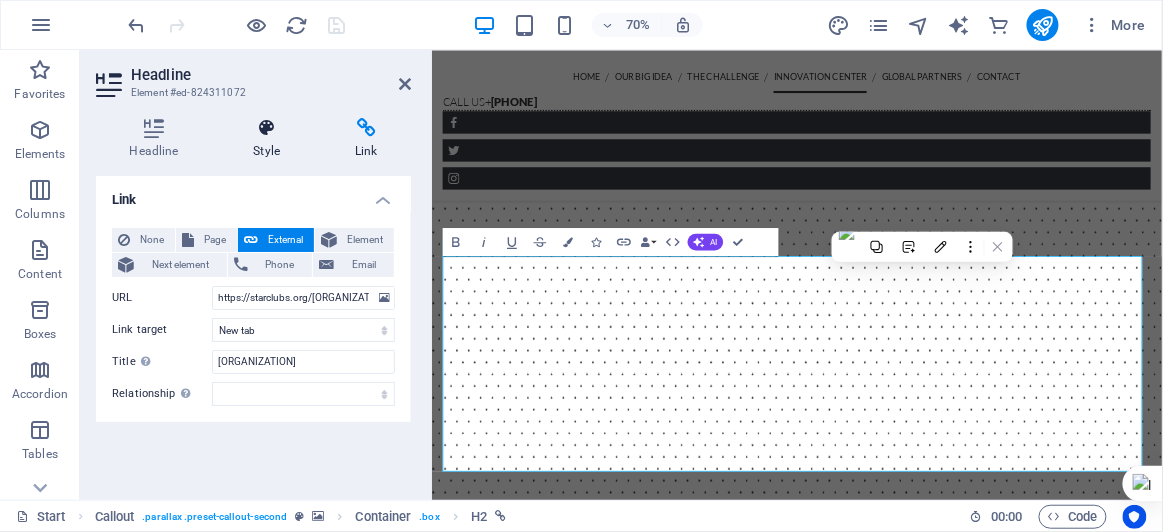 click on "Style" at bounding box center (271, 139) 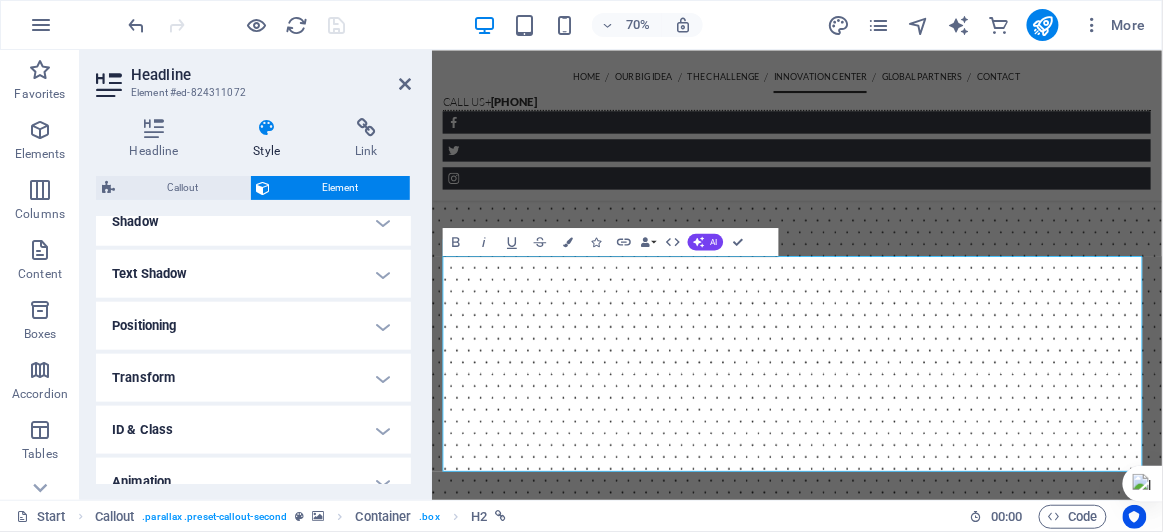 scroll, scrollTop: 576, scrollLeft: 0, axis: vertical 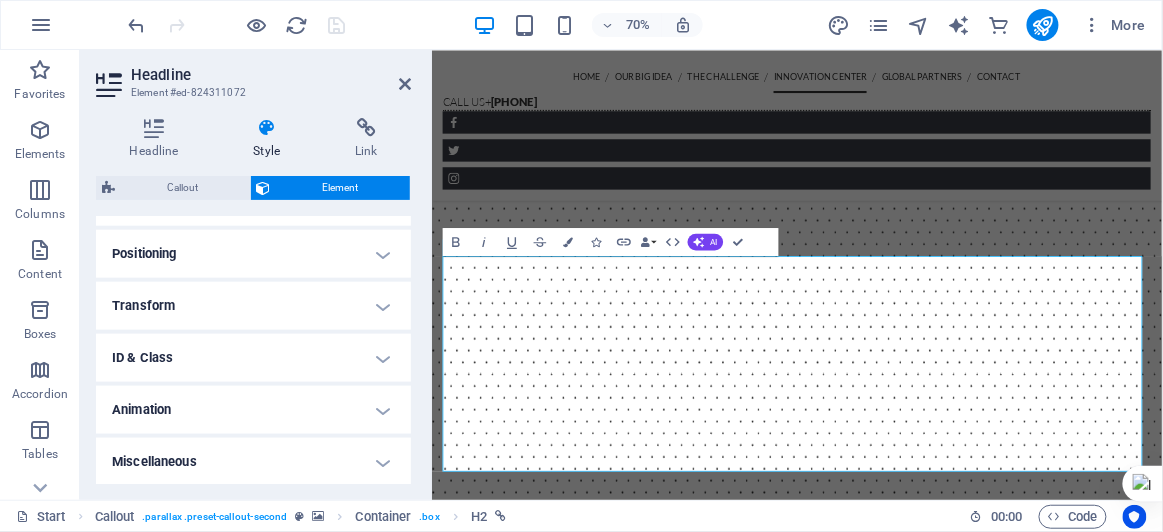 click on "Transform" at bounding box center [253, 306] 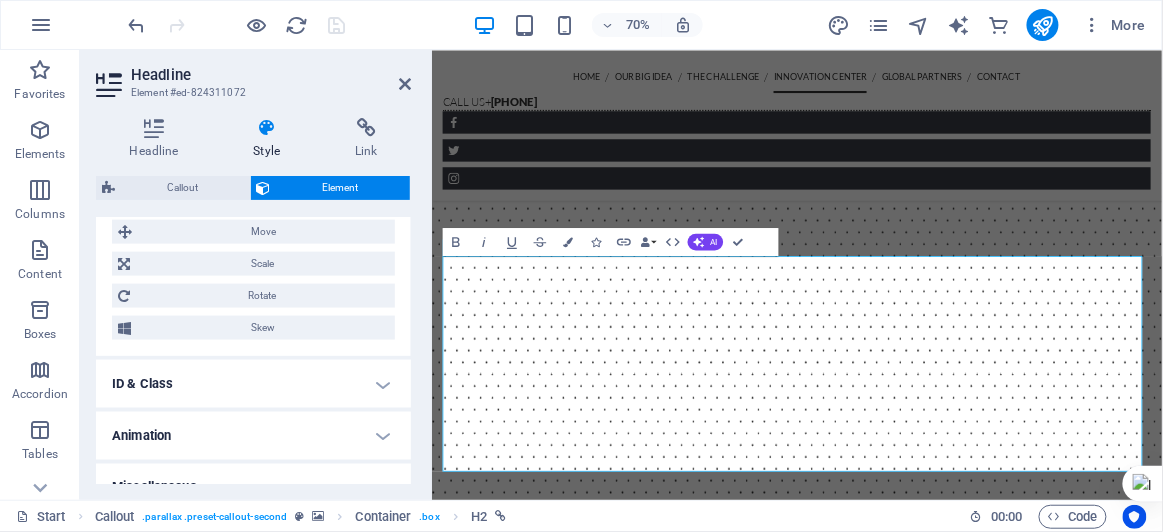 scroll, scrollTop: 716, scrollLeft: 0, axis: vertical 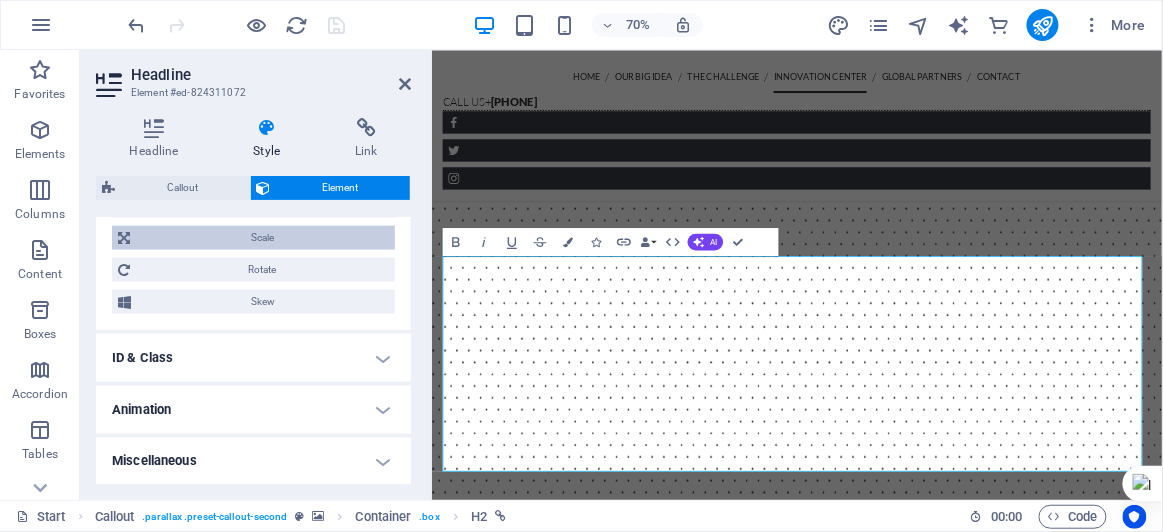 click on "Scale" at bounding box center [262, 238] 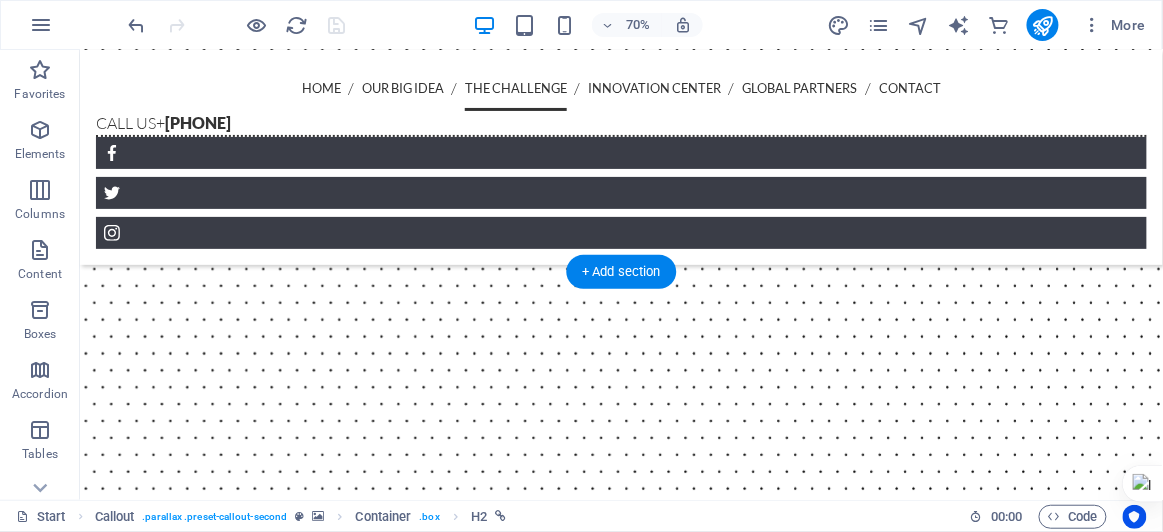 scroll, scrollTop: 2510, scrollLeft: 0, axis: vertical 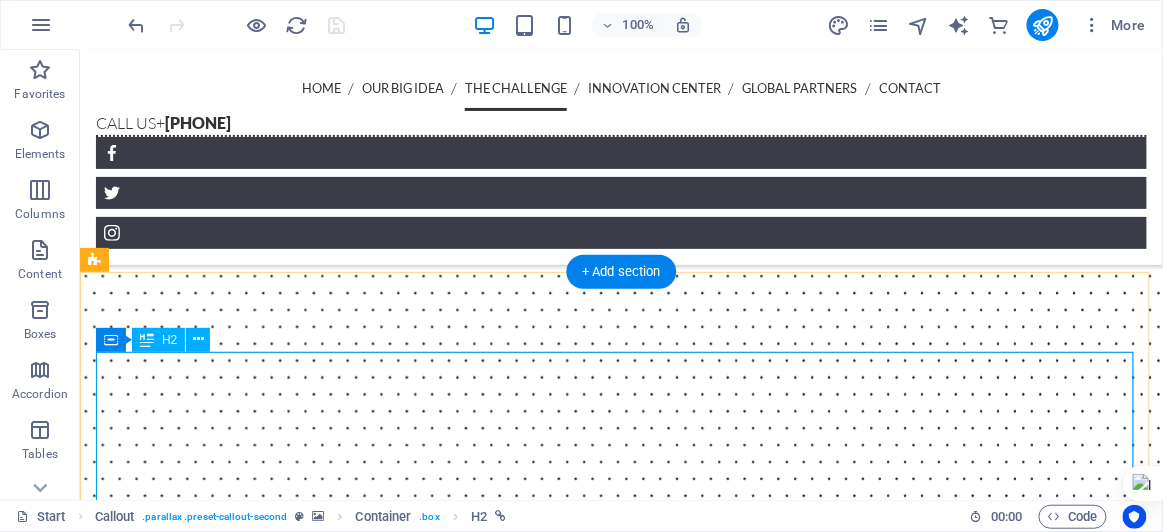 click on "click here  to explore the kabojja innovation  center" at bounding box center [620, 4531] 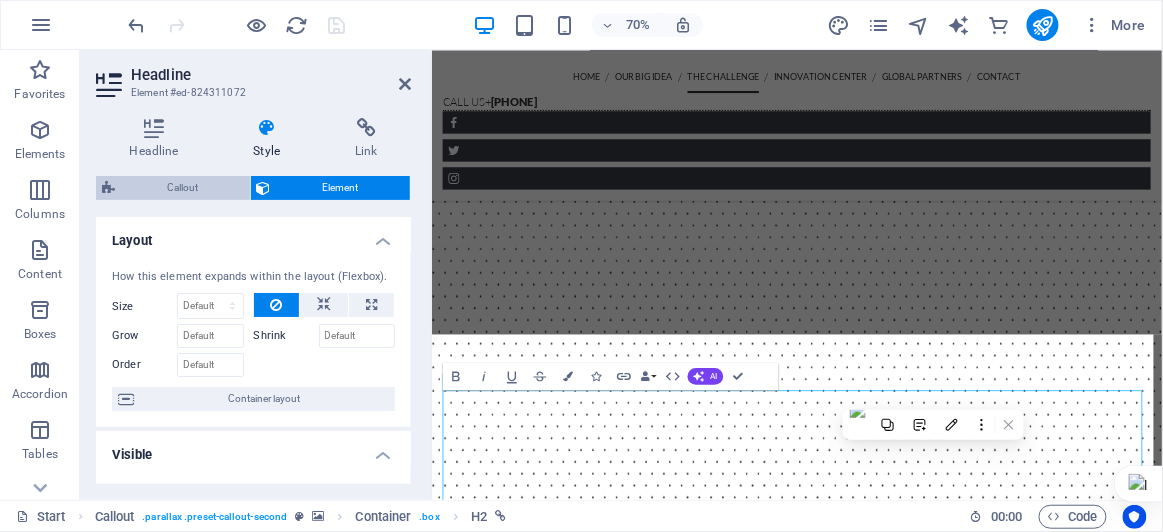 click on "Callout" at bounding box center [182, 188] 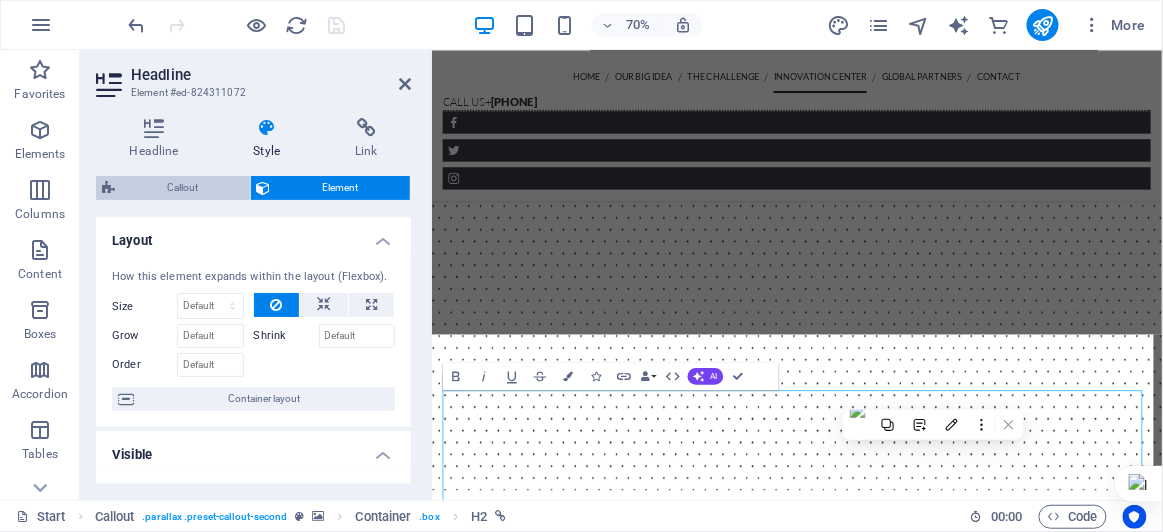 select on "%" 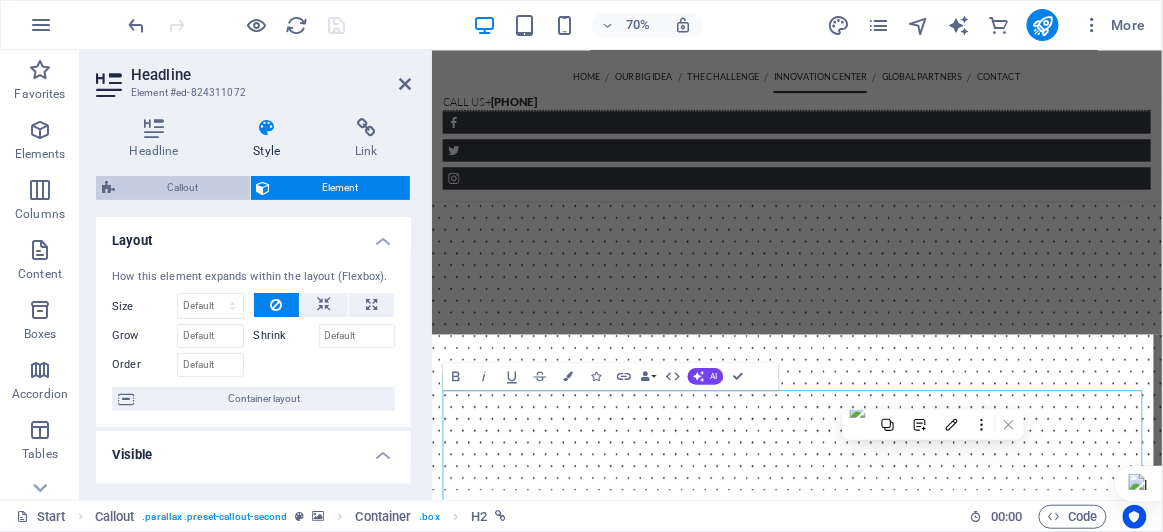 select on "%" 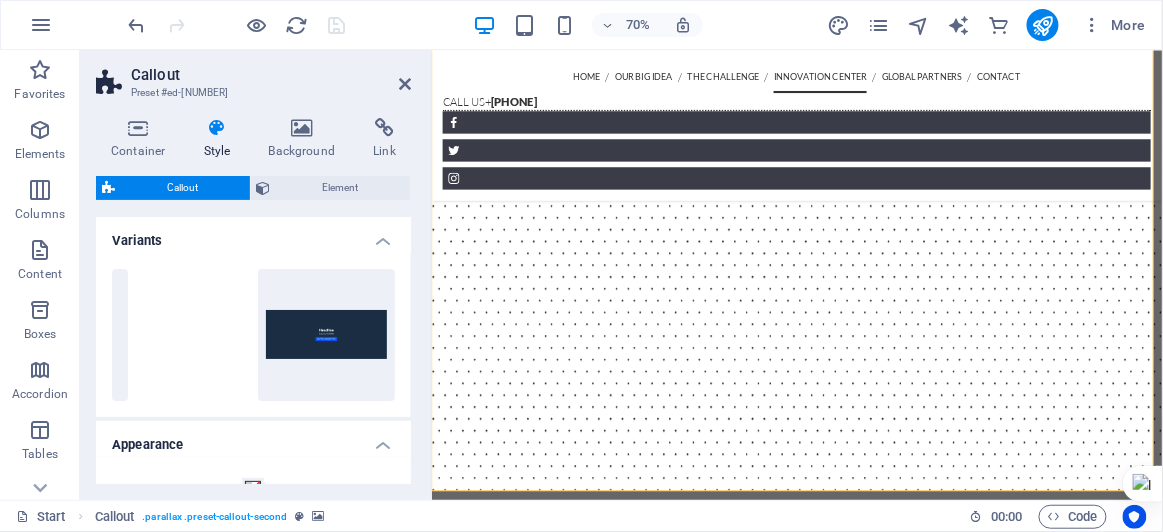 scroll, scrollTop: 2925, scrollLeft: 0, axis: vertical 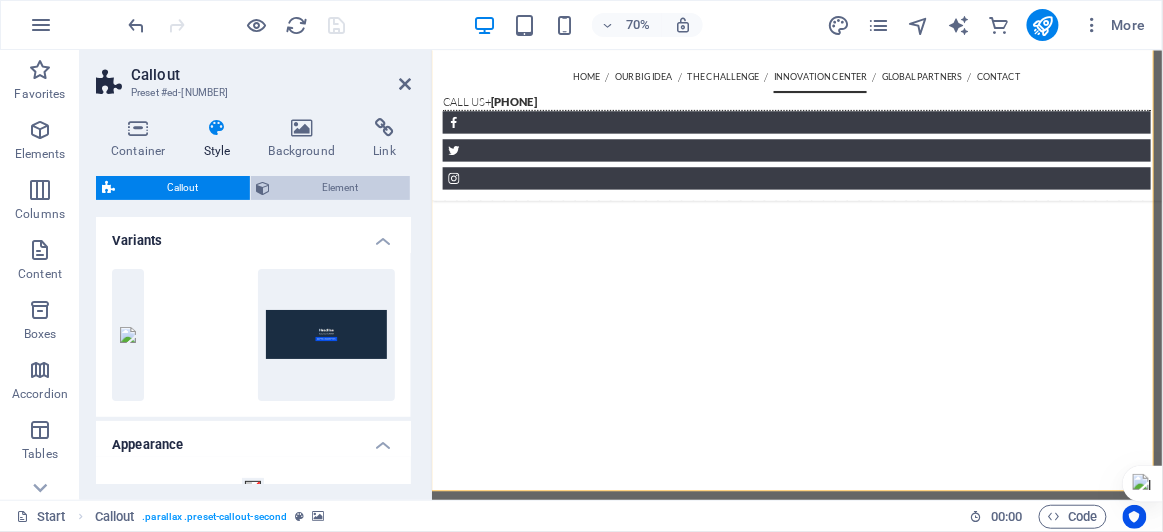 click on "Element" at bounding box center [341, 188] 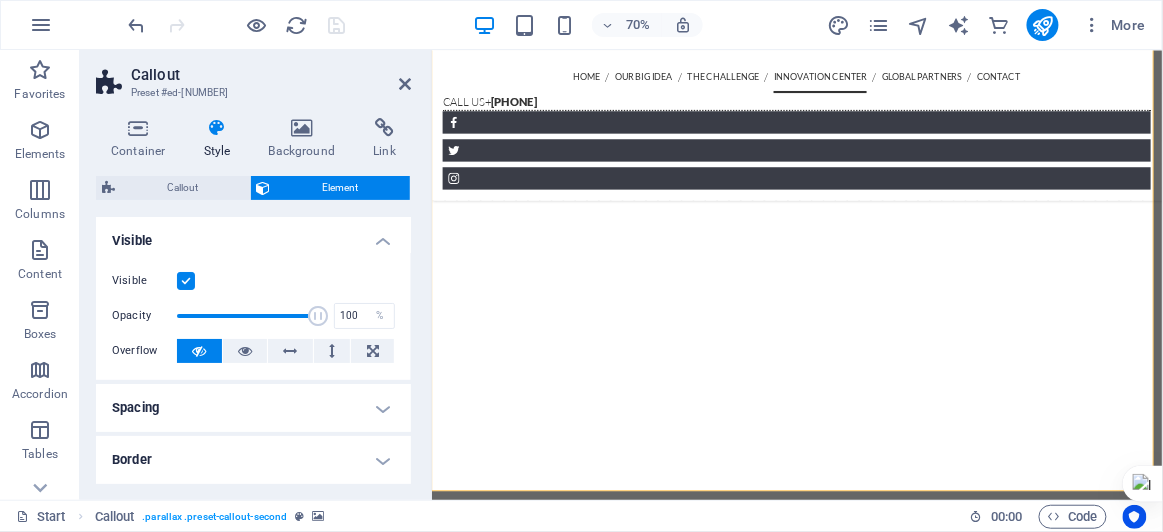 click at bounding box center (318, 316) 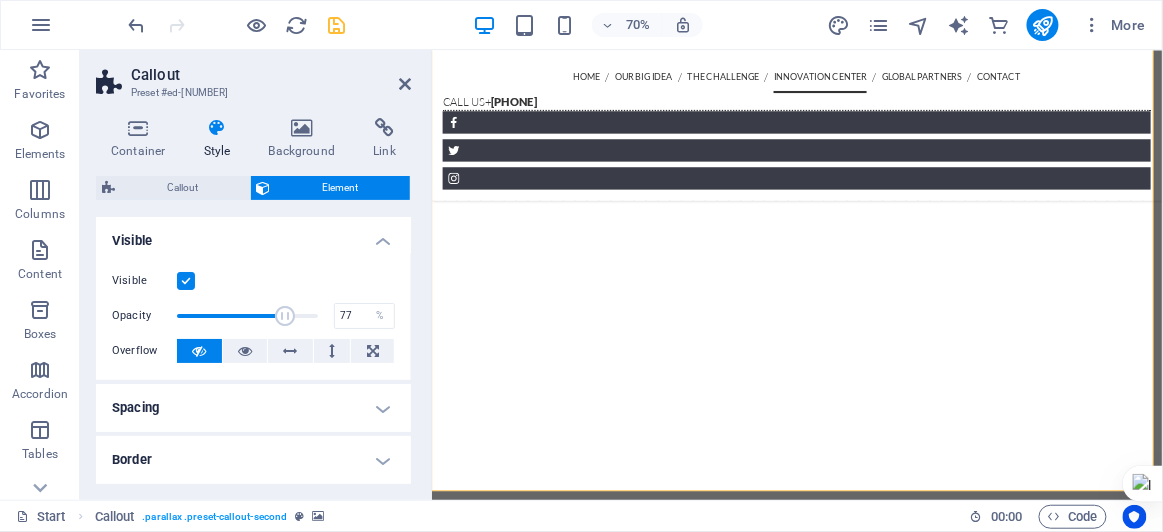 drag, startPoint x: 315, startPoint y: 317, endPoint x: 283, endPoint y: 322, distance: 32.38827 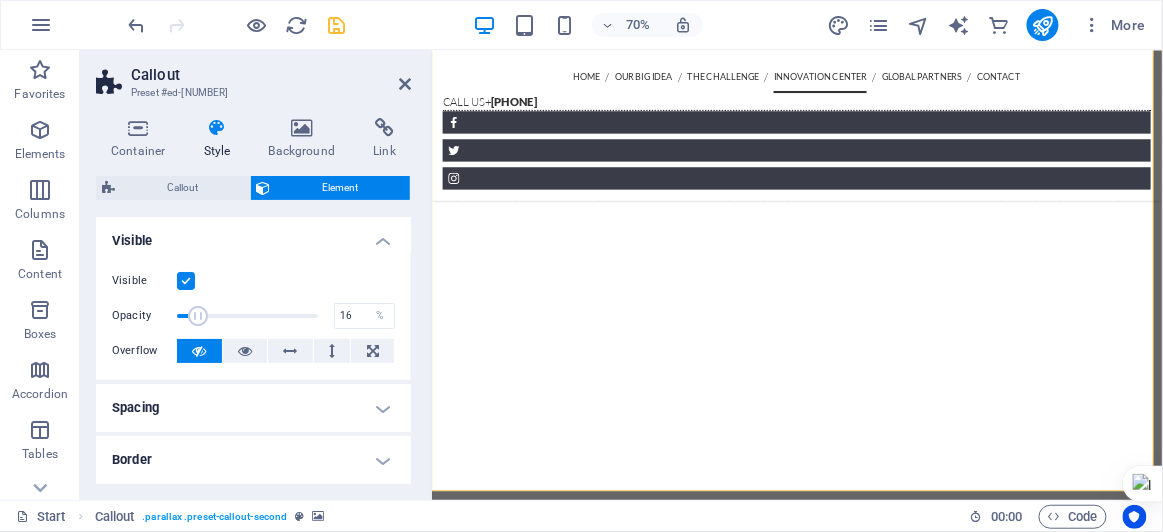 drag, startPoint x: 283, startPoint y: 322, endPoint x: 198, endPoint y: 317, distance: 85.146935 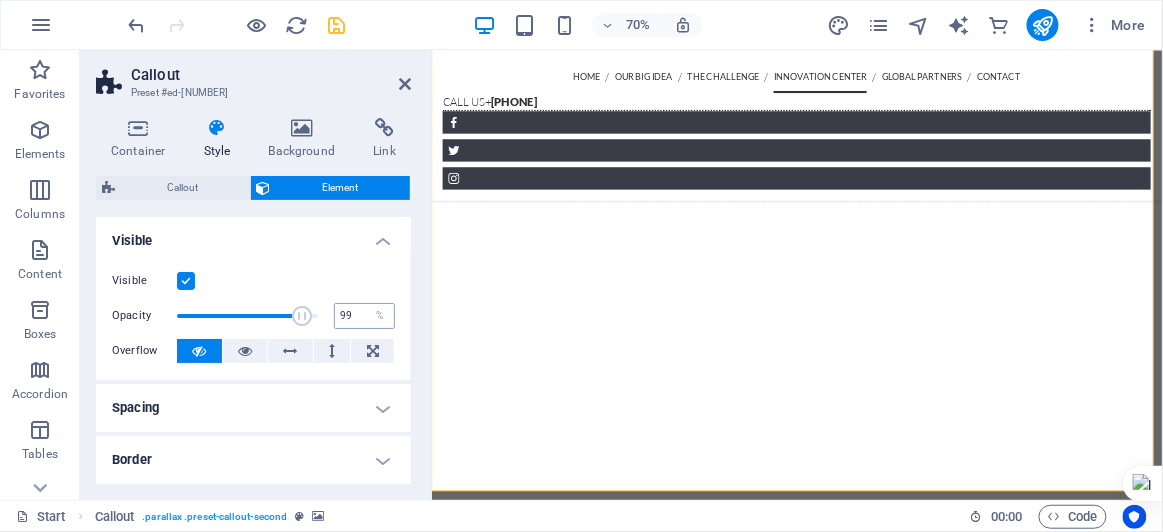 type on "100" 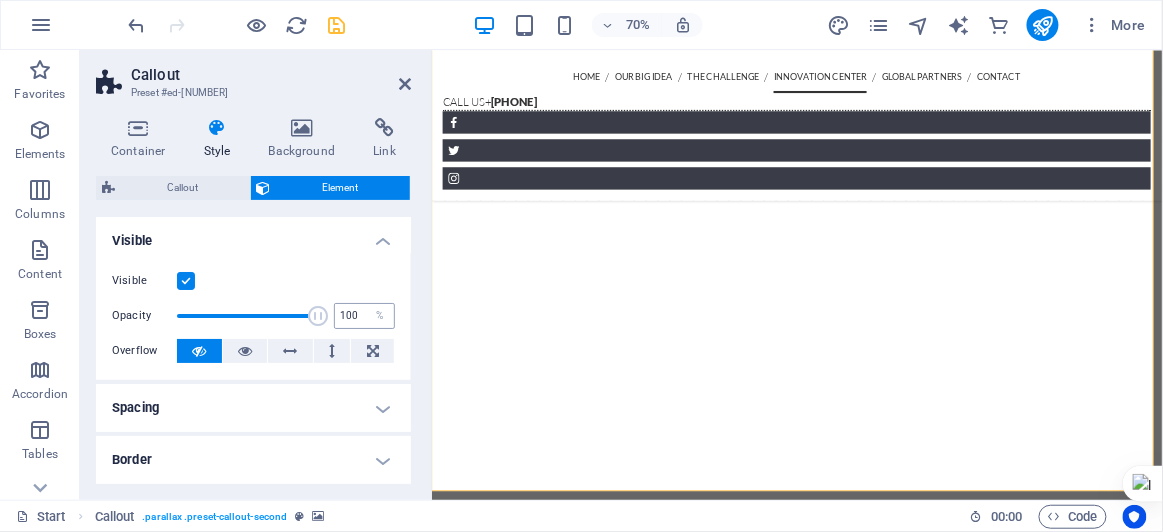 drag, startPoint x: 198, startPoint y: 317, endPoint x: 331, endPoint y: 305, distance: 133.54025 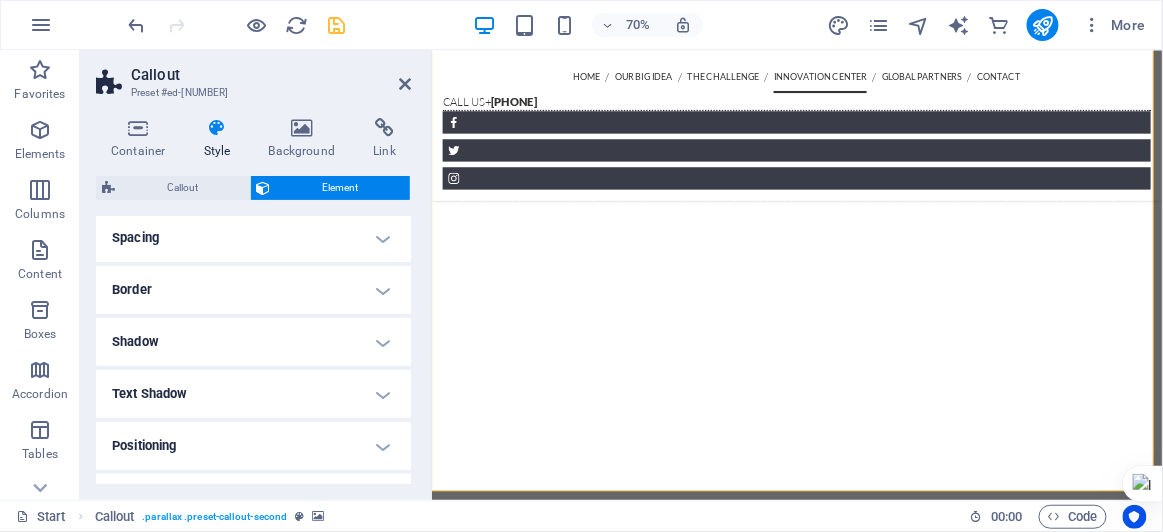 scroll, scrollTop: 275, scrollLeft: 0, axis: vertical 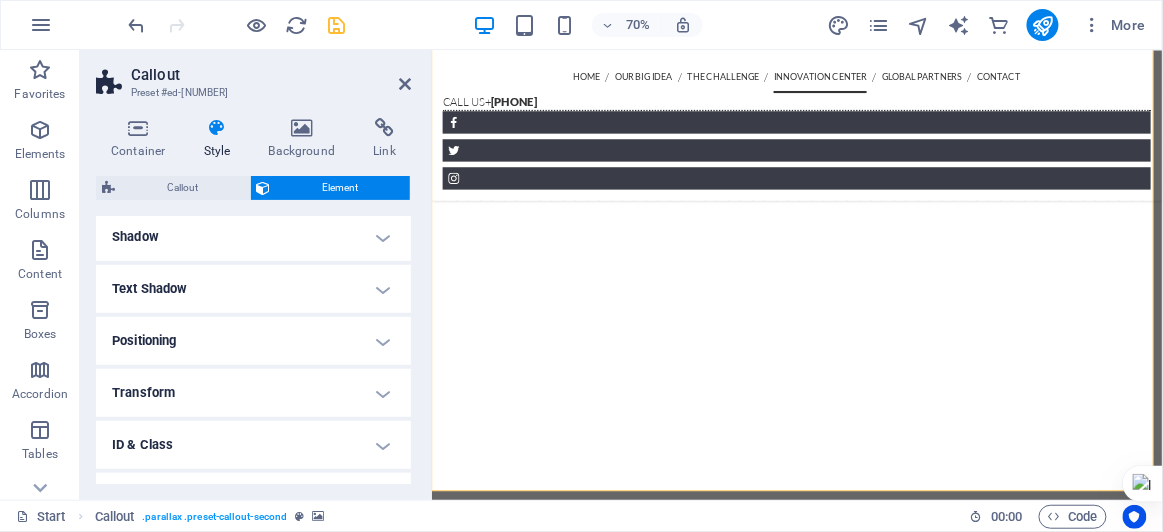 click on "Text Shadow" at bounding box center (253, 289) 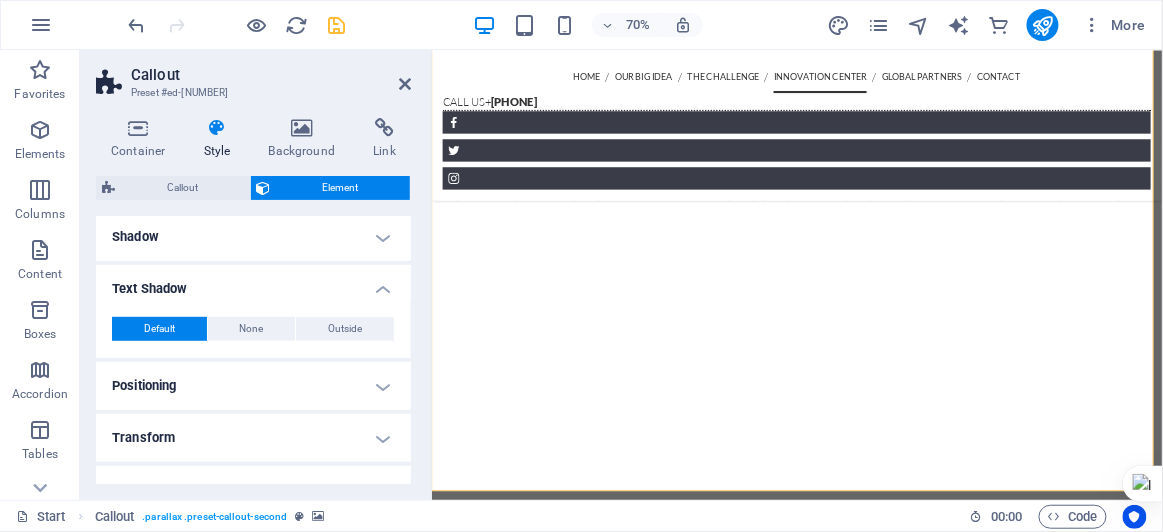 click on "Text Shadow" at bounding box center [253, 283] 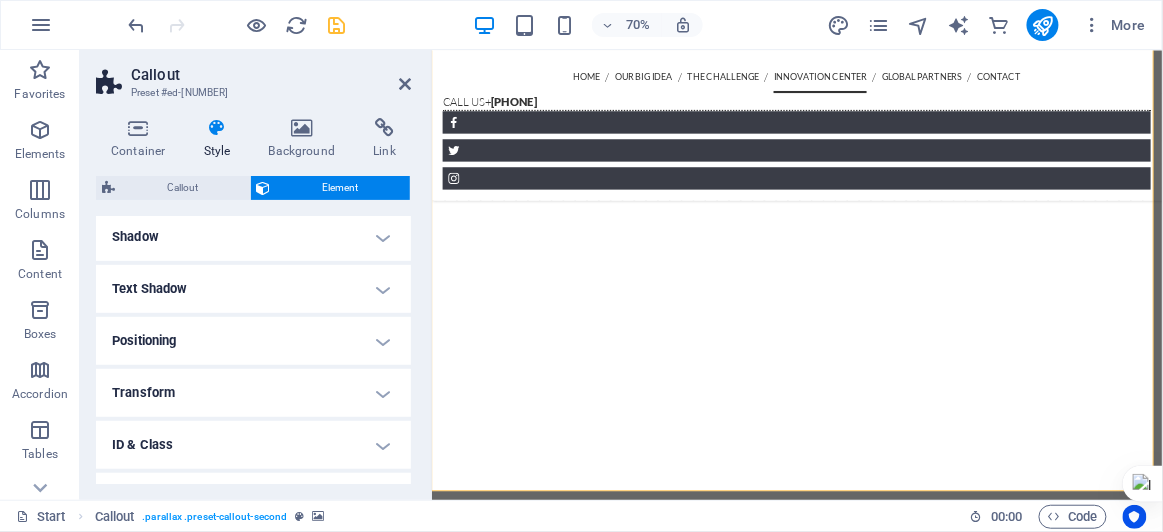 scroll, scrollTop: 363, scrollLeft: 0, axis: vertical 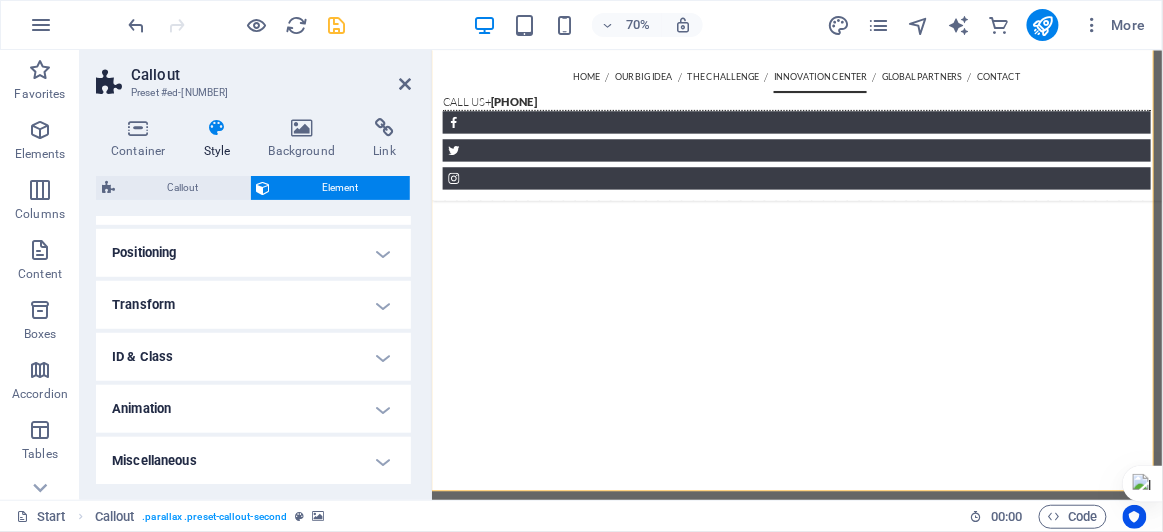 click on "Animation" at bounding box center [253, 409] 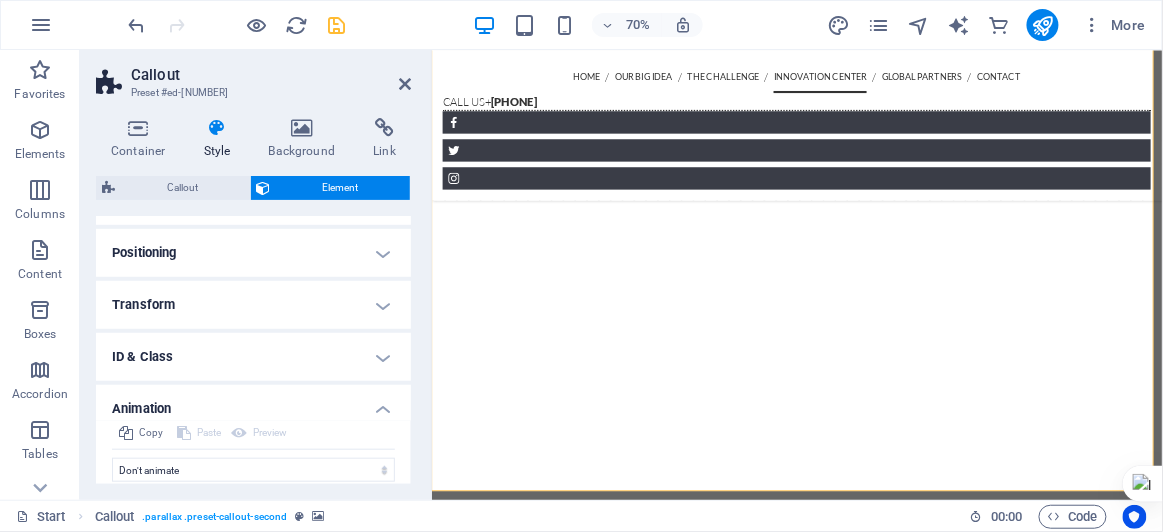 scroll, scrollTop: 427, scrollLeft: 0, axis: vertical 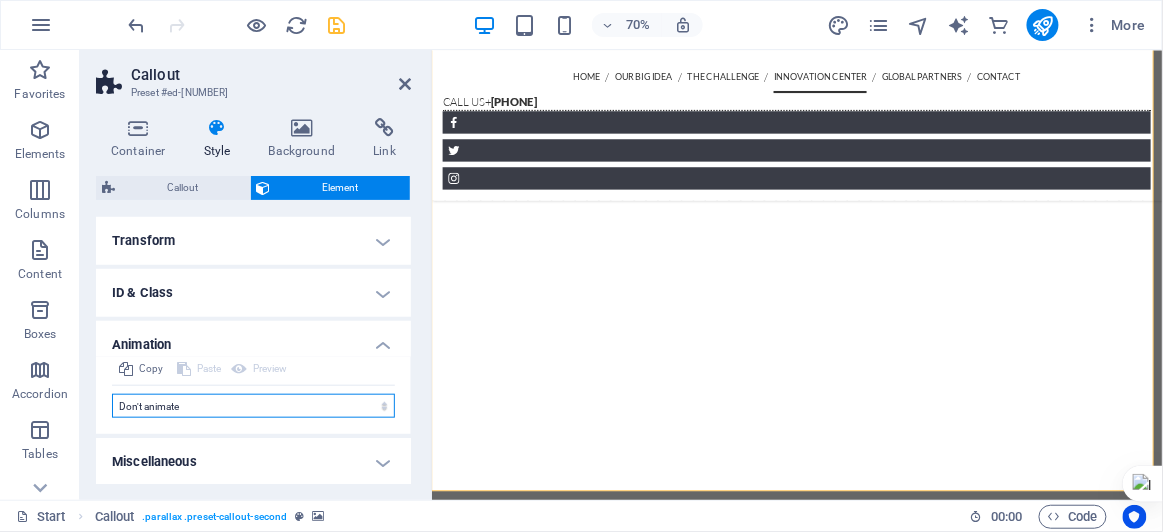 click on "Don't animate Show / Hide Slide up/down Zoom in/out Slide left to right Slide right to left Slide top to bottom Slide bottom to top Pulse Blink Open as overlay" at bounding box center [253, 406] 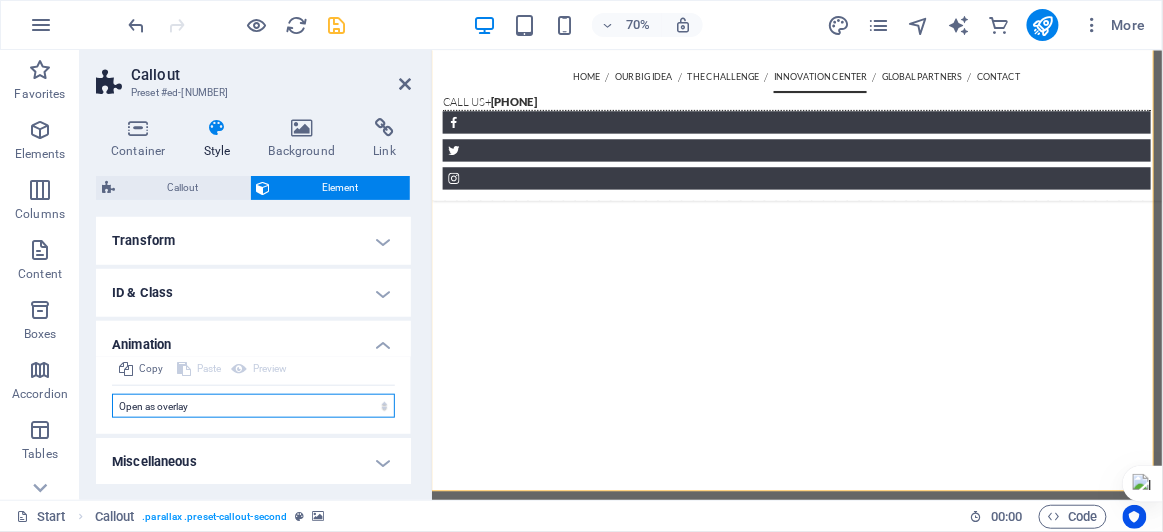 click on "Don't animate Show / Hide Slide up/down Zoom in/out Slide left to right Slide right to left Slide top to bottom Slide bottom to top Pulse Blink Open as overlay" at bounding box center (253, 406) 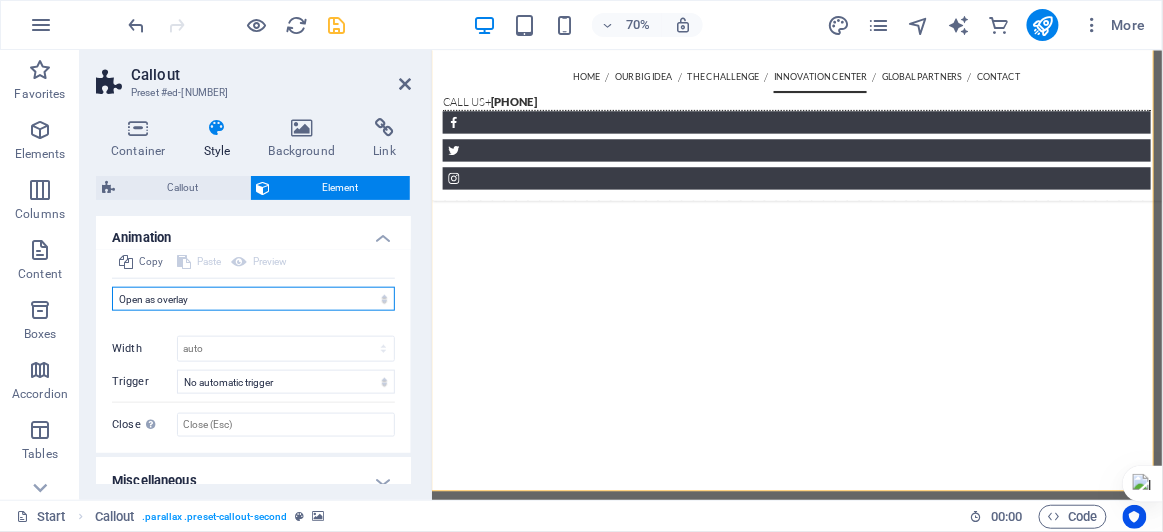 scroll, scrollTop: 552, scrollLeft: 0, axis: vertical 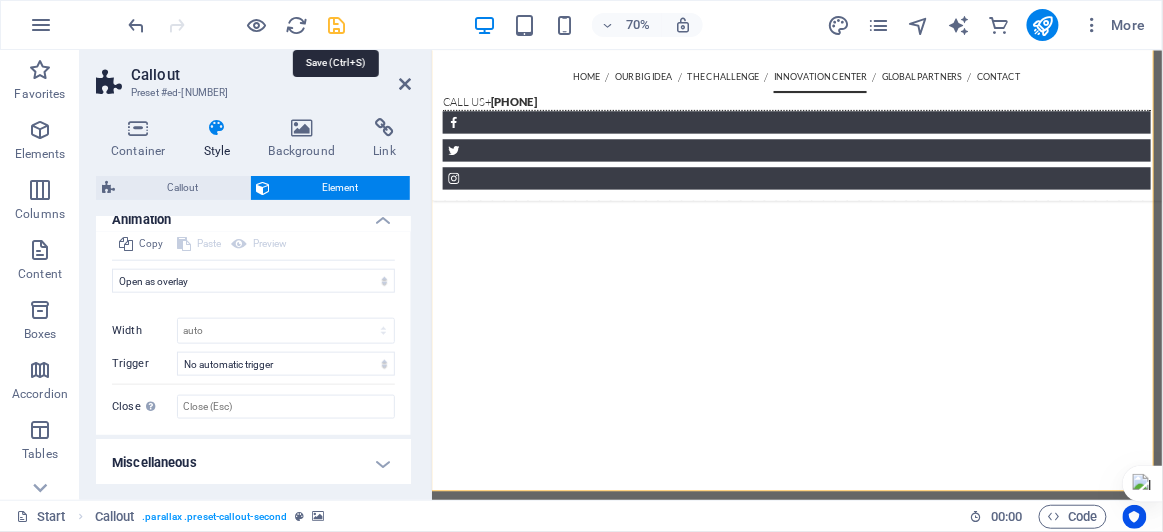 click at bounding box center [337, 25] 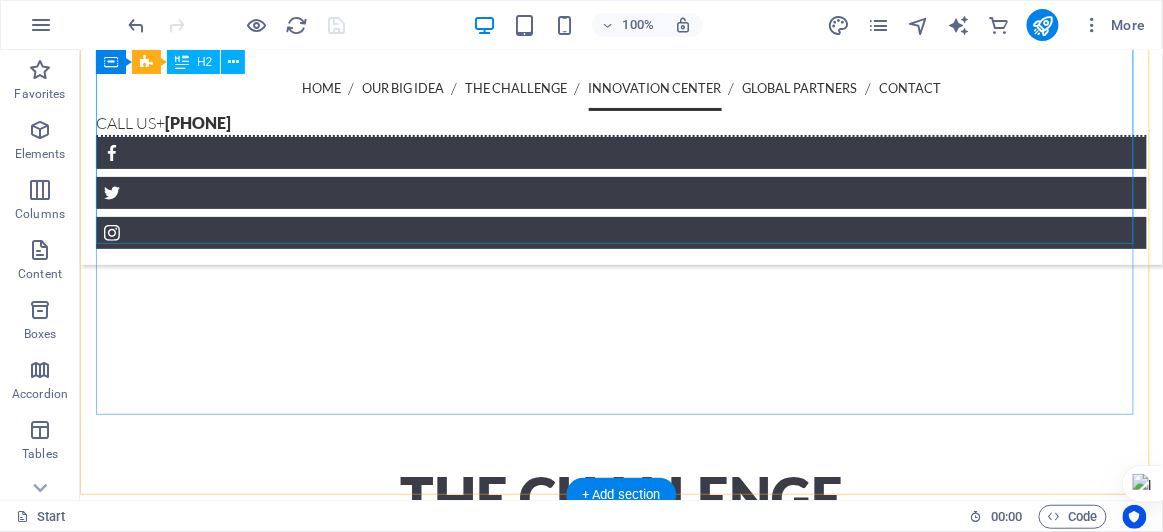 click on "click here  to explore the kabojja innovation  center" at bounding box center (620, 4116) 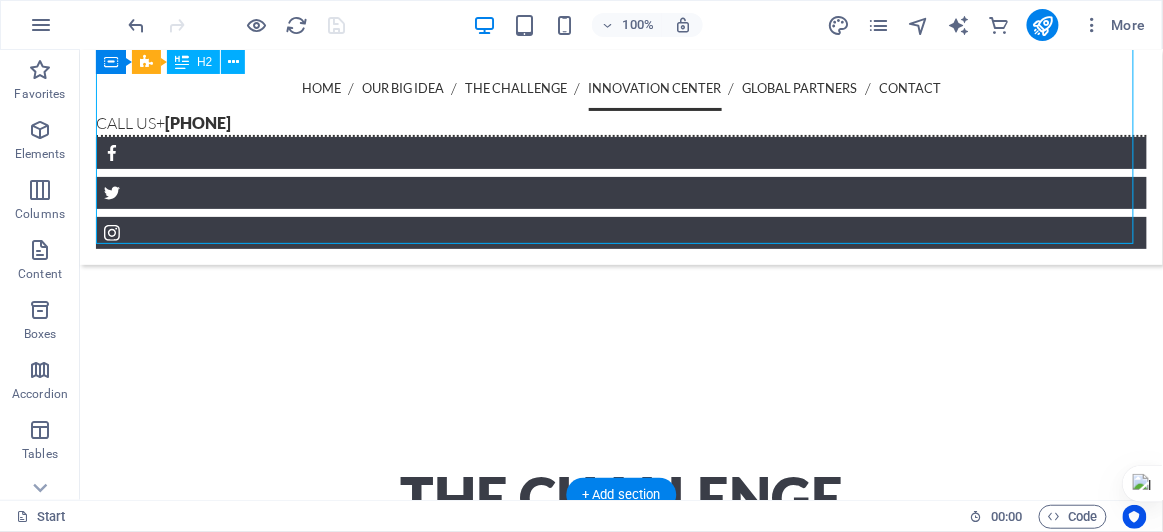 click on "click here  to explore the kabojja innovation  center" at bounding box center [620, 4116] 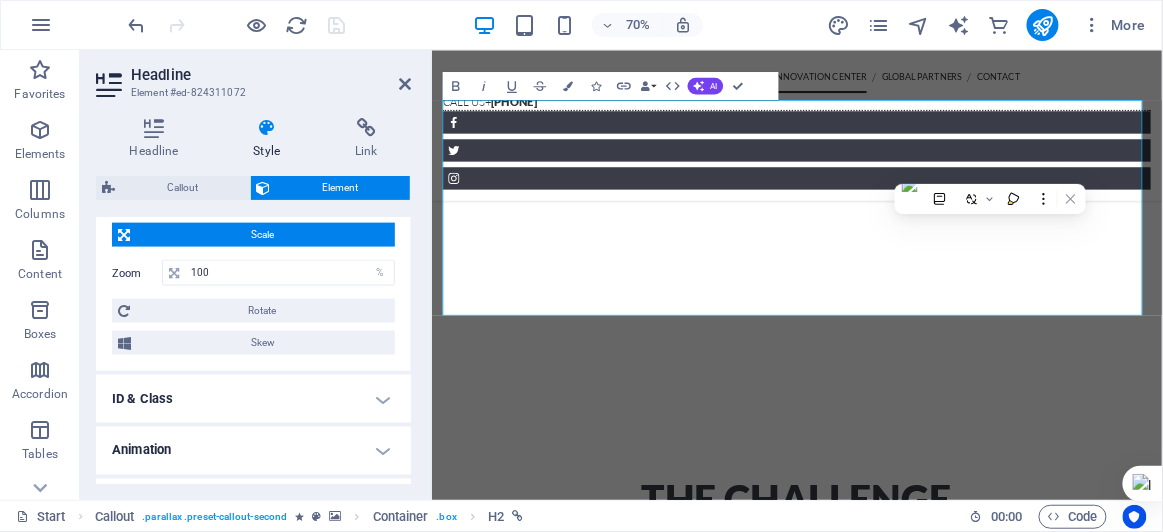 scroll, scrollTop: 759, scrollLeft: 0, axis: vertical 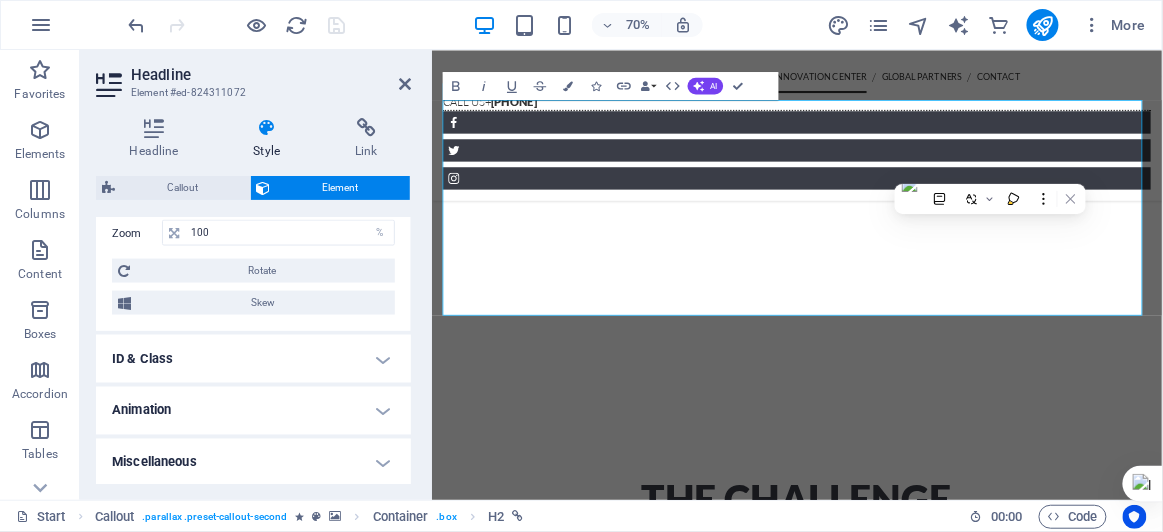 click on "Animation" at bounding box center (253, 411) 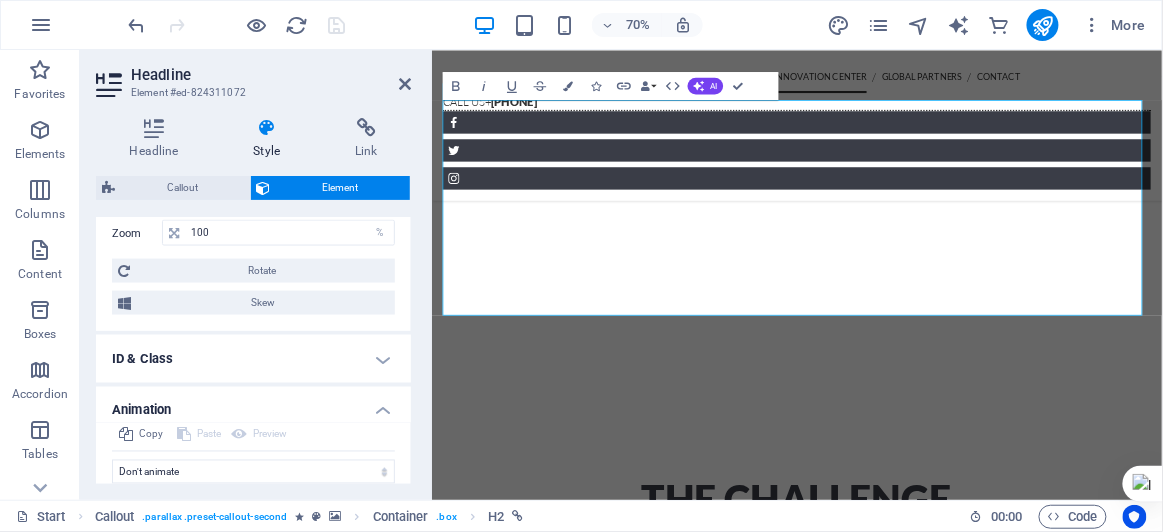 scroll, scrollTop: 819, scrollLeft: 0, axis: vertical 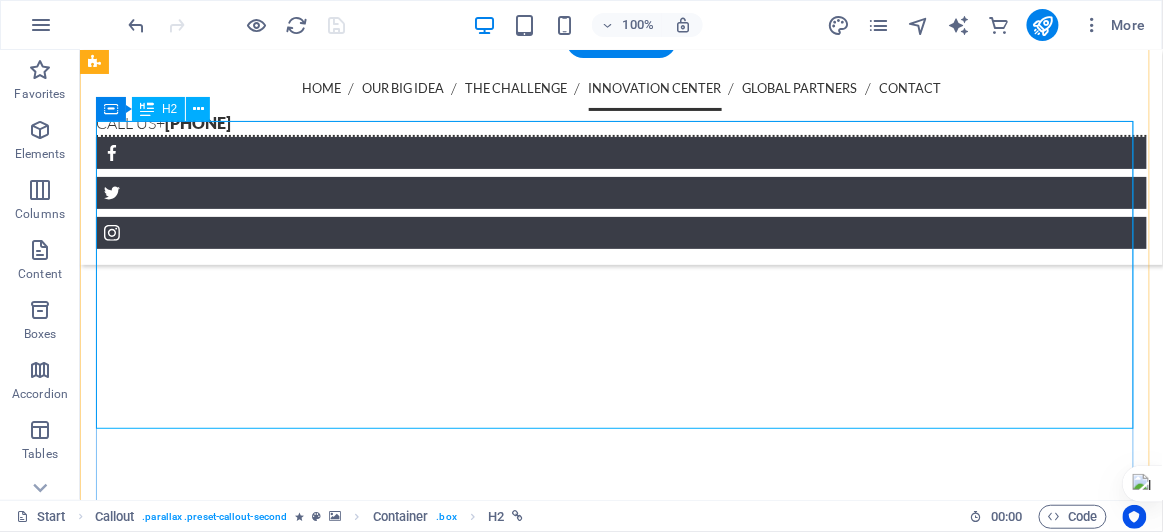click on "click here  to explore the kabojja innovation  center" at bounding box center (620, 4301) 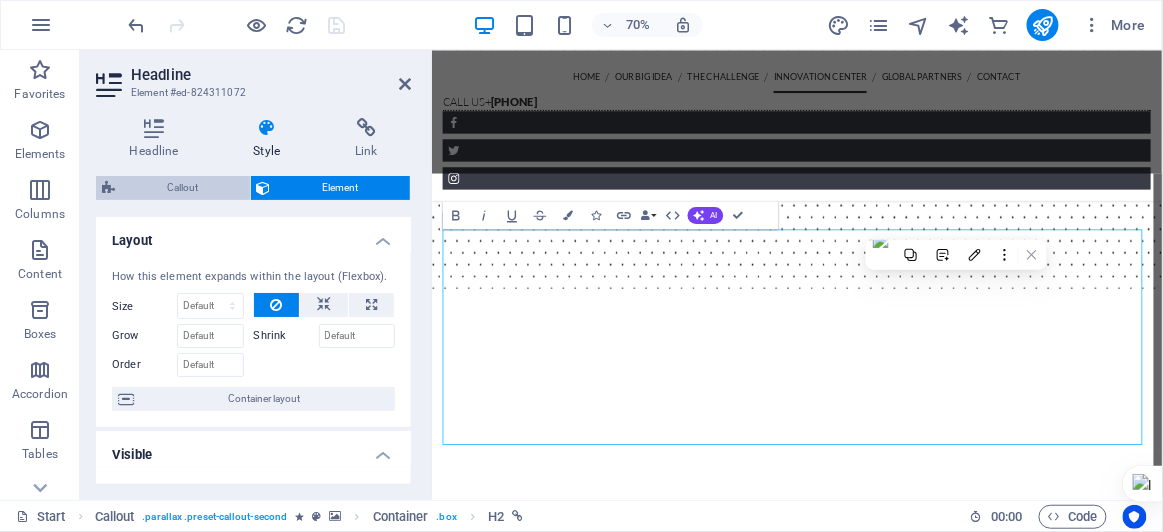 click on "Callout" at bounding box center (182, 188) 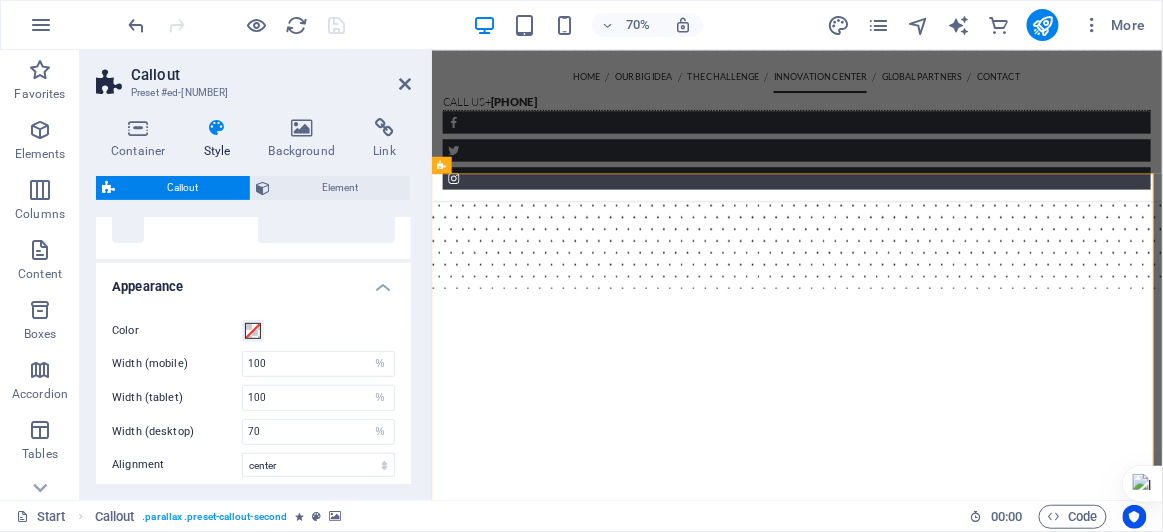 scroll, scrollTop: 0, scrollLeft: 0, axis: both 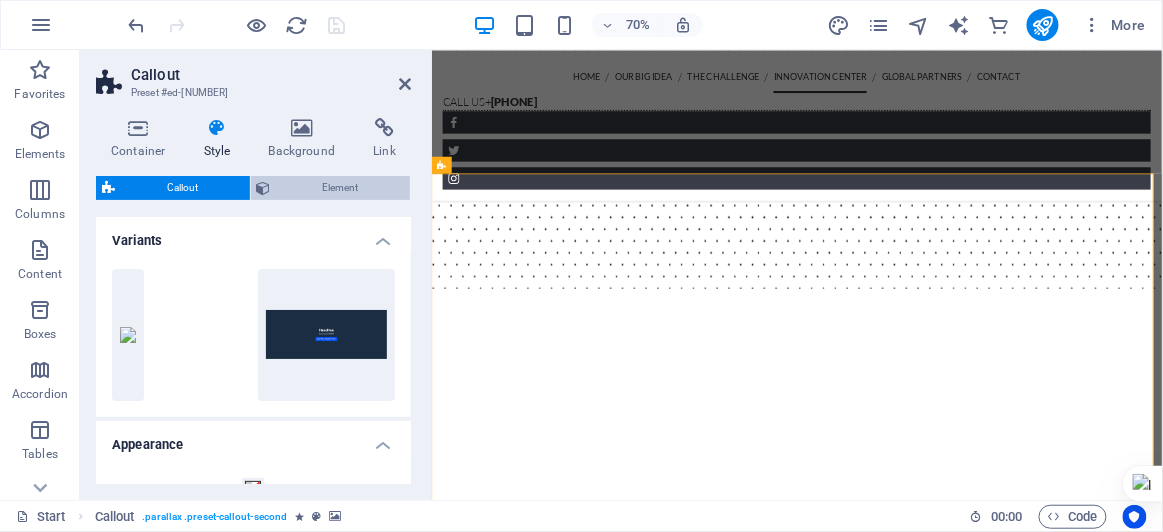click on "Element" at bounding box center (341, 188) 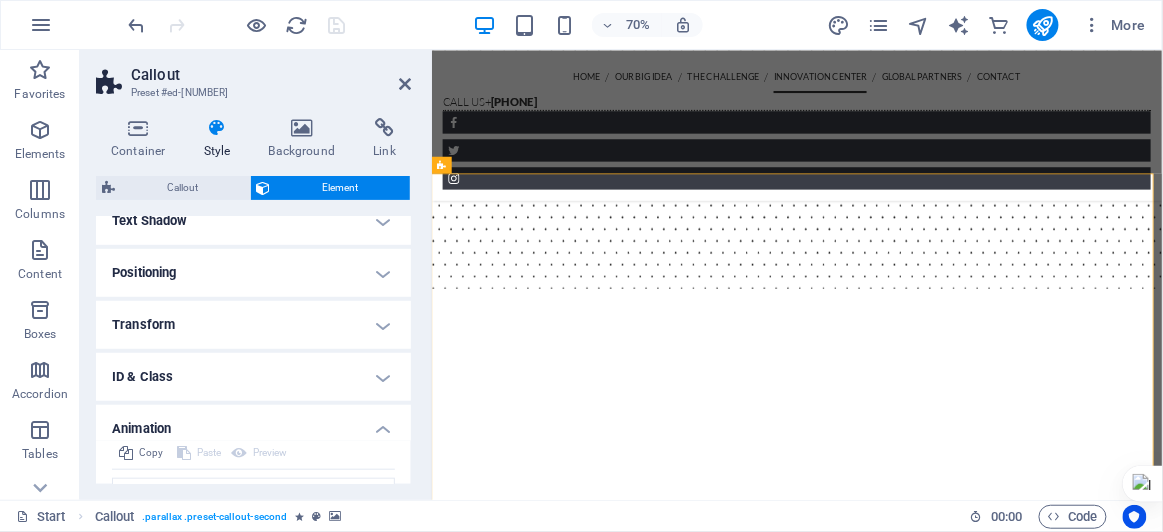 scroll, scrollTop: 344, scrollLeft: 0, axis: vertical 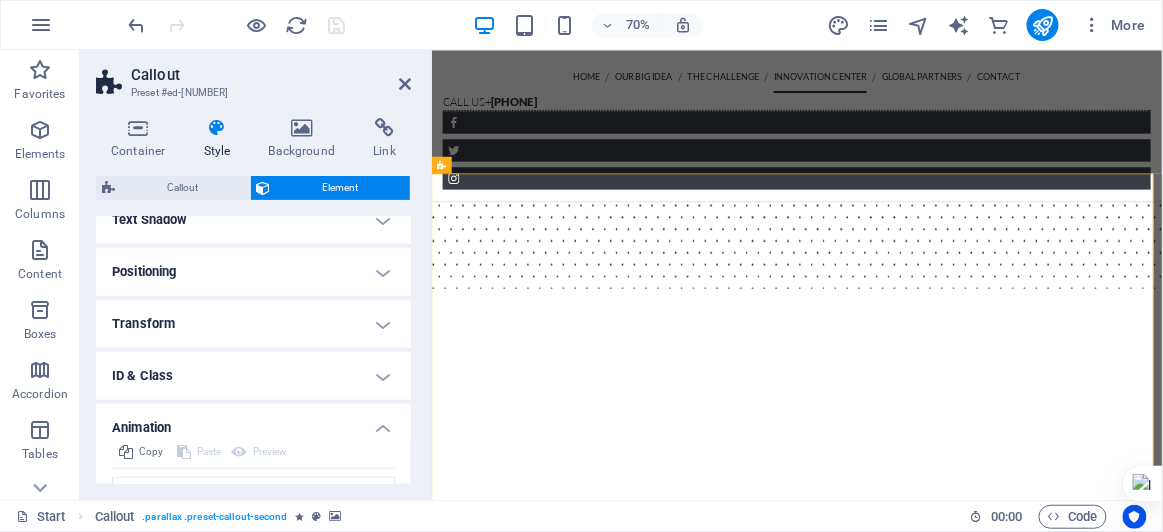 click on "Transform" at bounding box center [253, 324] 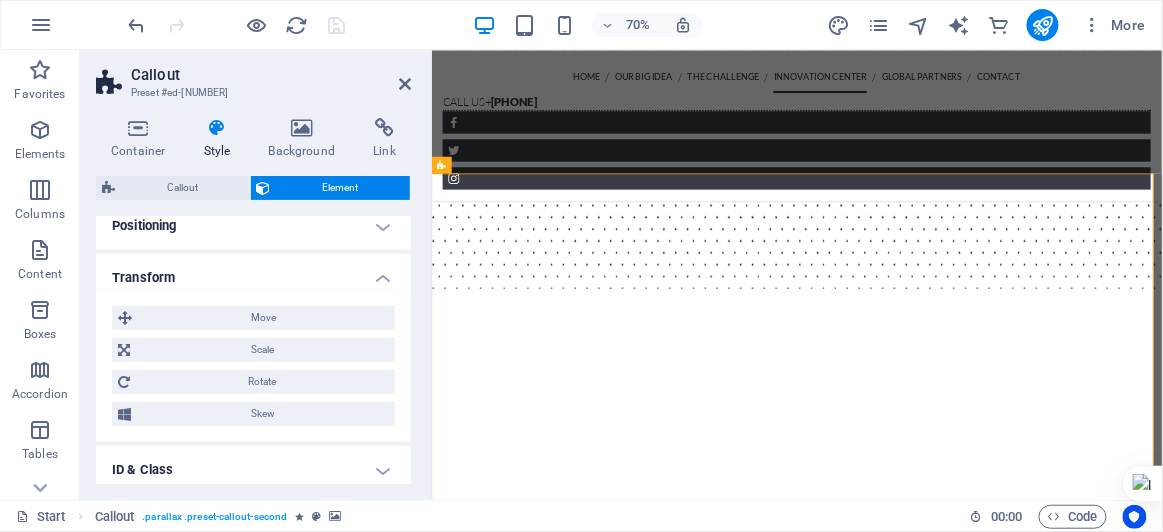 scroll, scrollTop: 405, scrollLeft: 0, axis: vertical 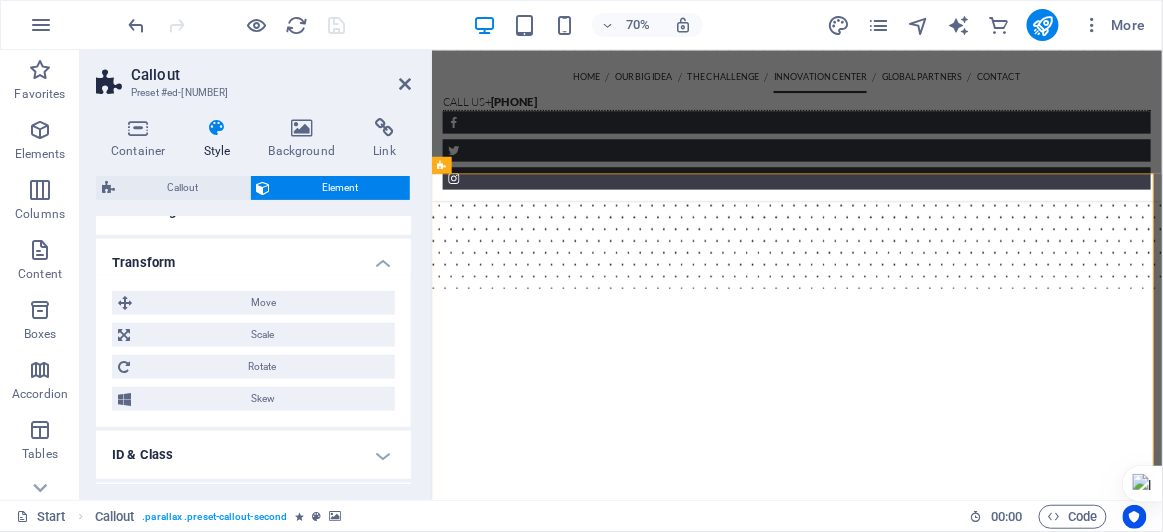 click on "Transform" at bounding box center [253, 257] 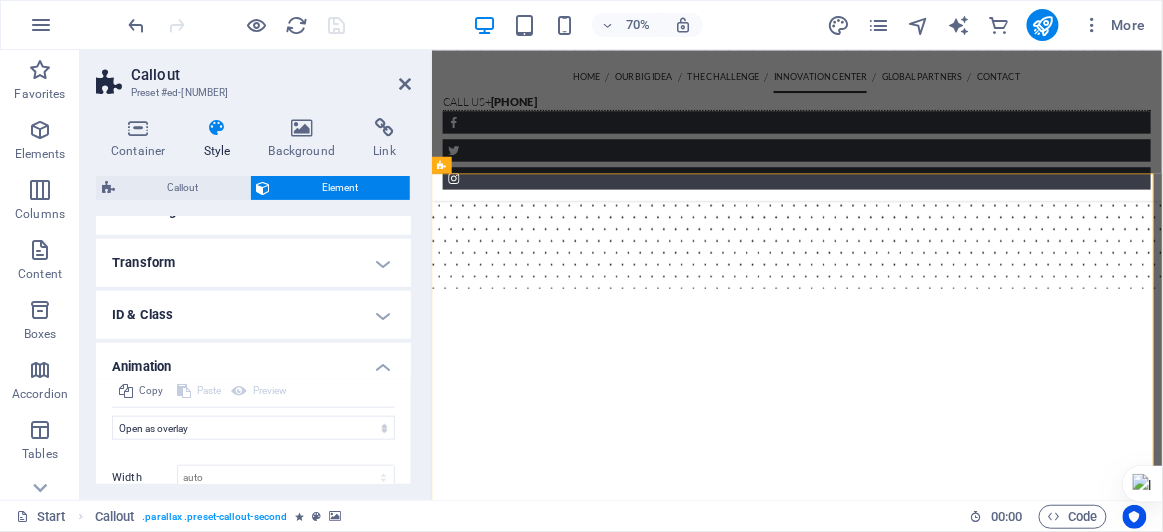 scroll, scrollTop: 499, scrollLeft: 0, axis: vertical 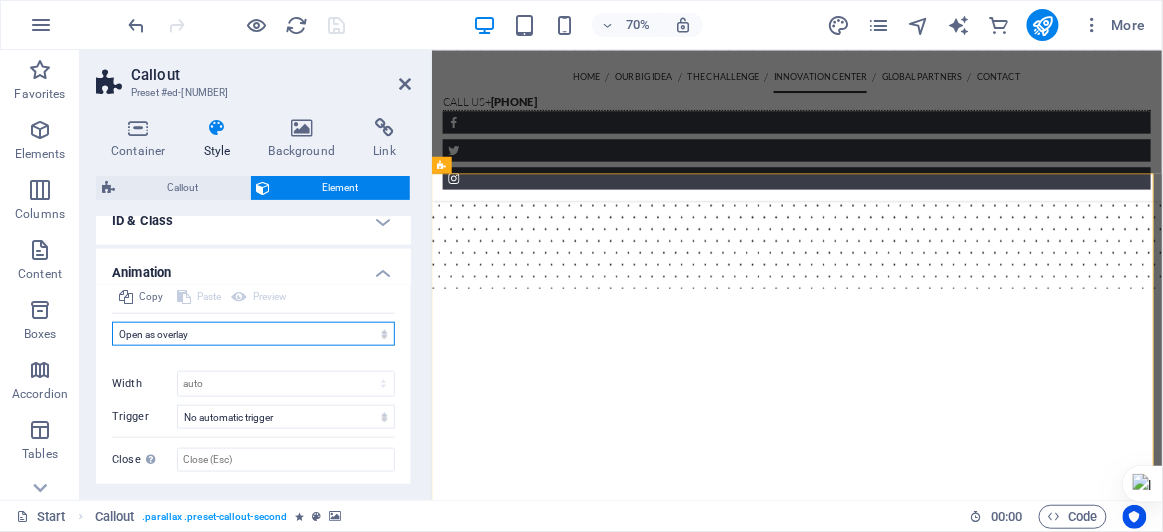 click on "Don't animate Show / Hide Slide up/down Zoom in/out Slide left to right Slide right to left Slide top to bottom Slide bottom to top Pulse Blink Open as overlay" at bounding box center (253, 334) 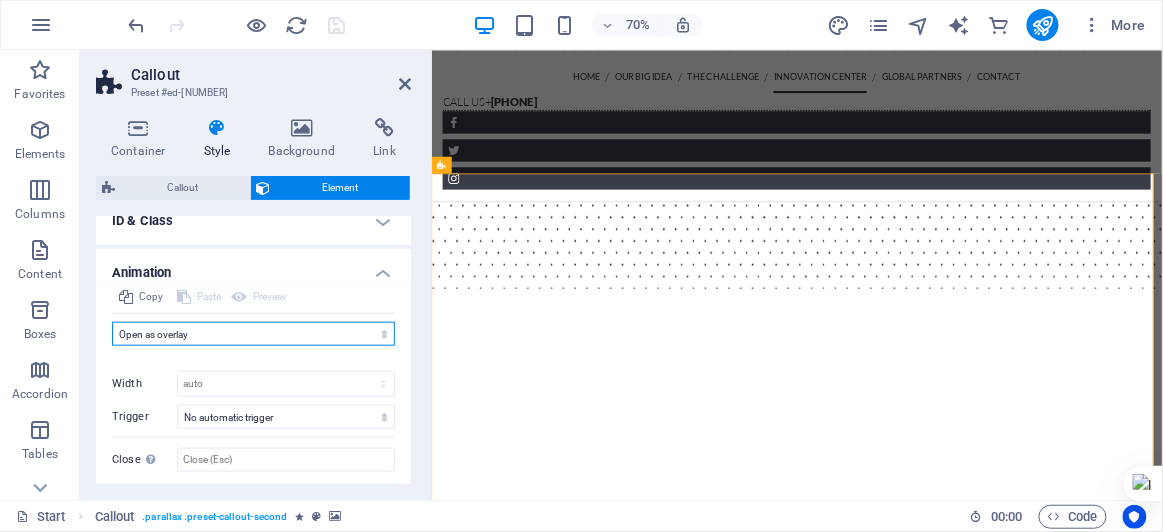 select on "none" 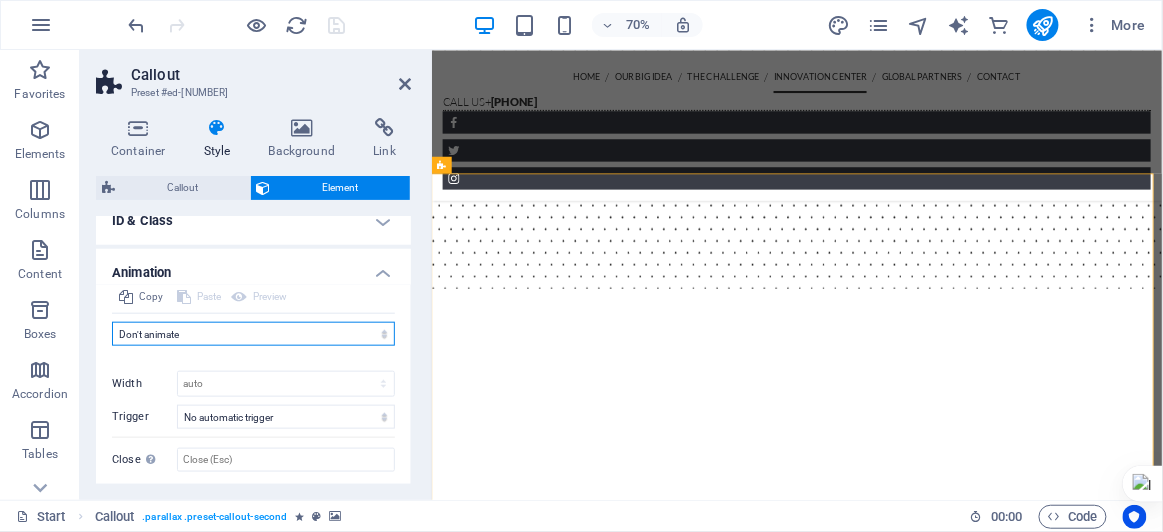 click on "Don't animate Show / Hide Slide up/down Zoom in/out Slide left to right Slide right to left Slide top to bottom Slide bottom to top Pulse Blink Open as overlay" at bounding box center (253, 334) 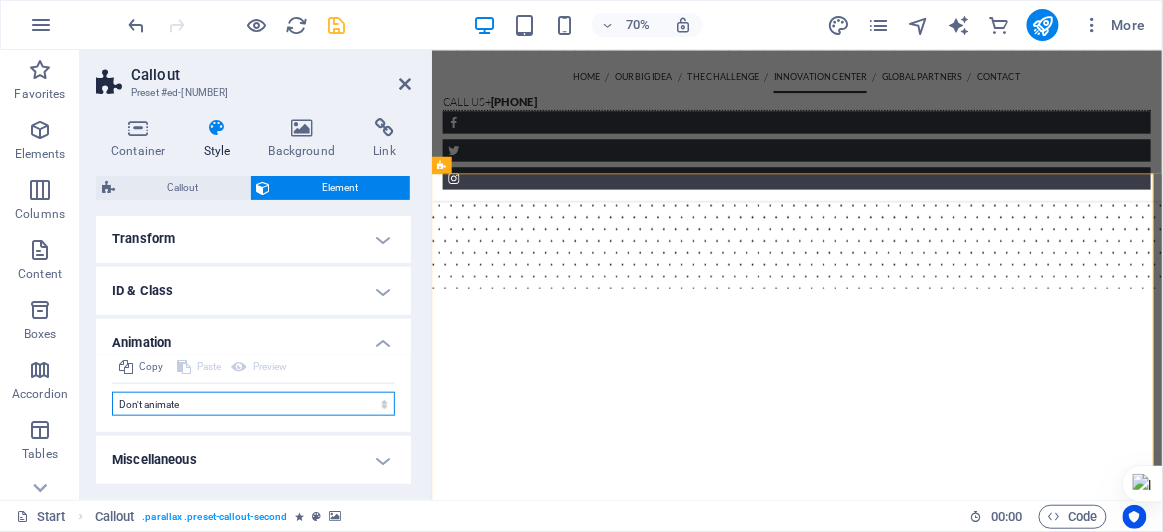 scroll, scrollTop: 427, scrollLeft: 0, axis: vertical 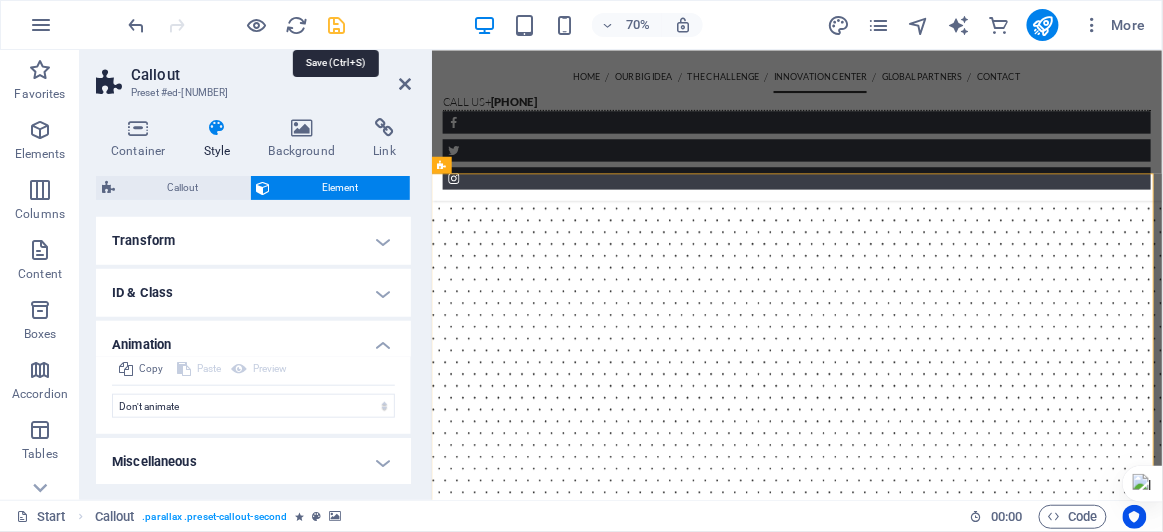 click at bounding box center (337, 25) 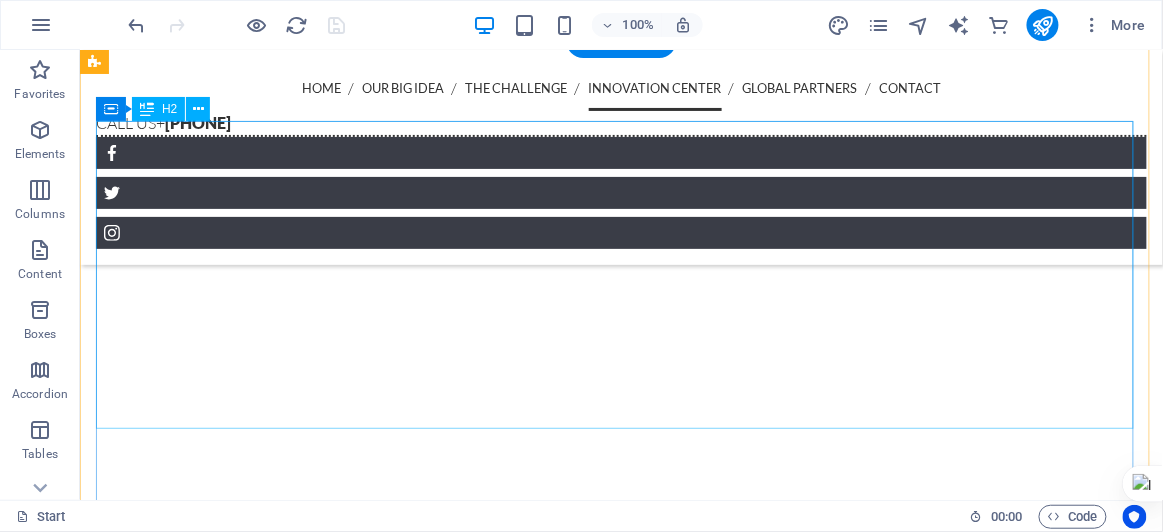 click on "click here  to explore the kabojja innovation  center" at bounding box center [620, 4301] 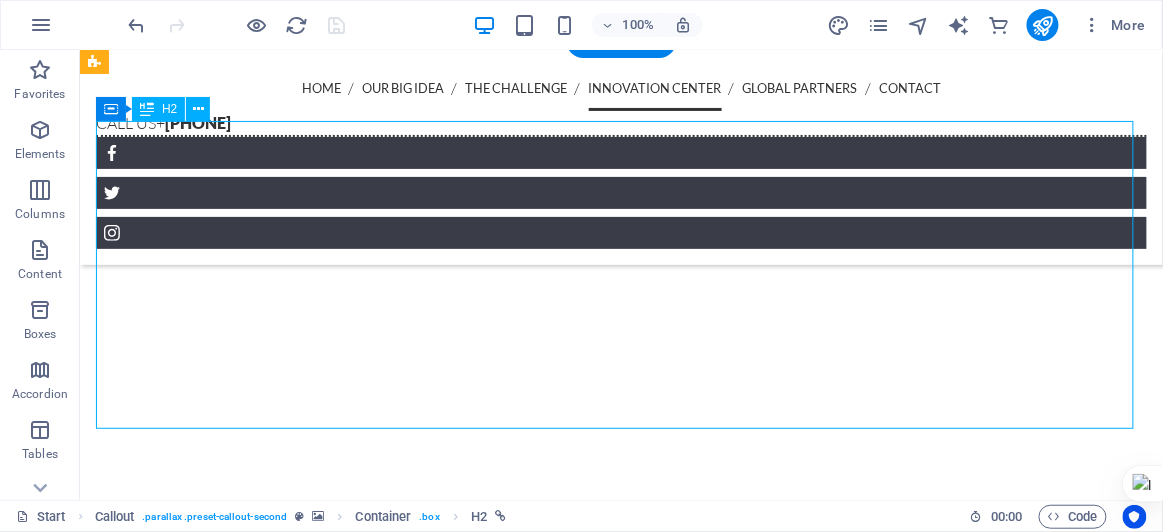 click on "click here  to explore the kabojja innovation  center" at bounding box center (620, 4301) 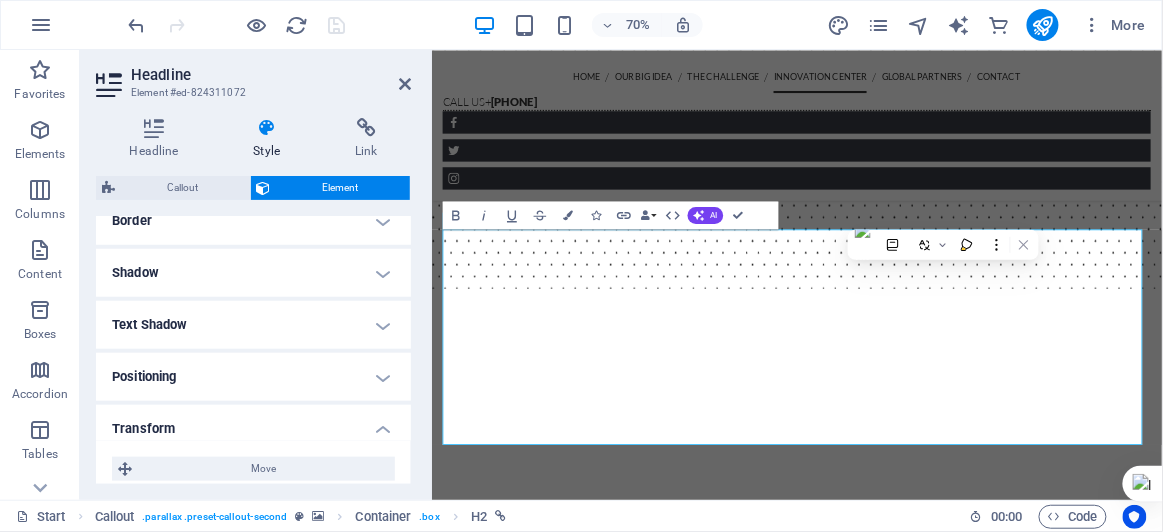 scroll, scrollTop: 454, scrollLeft: 0, axis: vertical 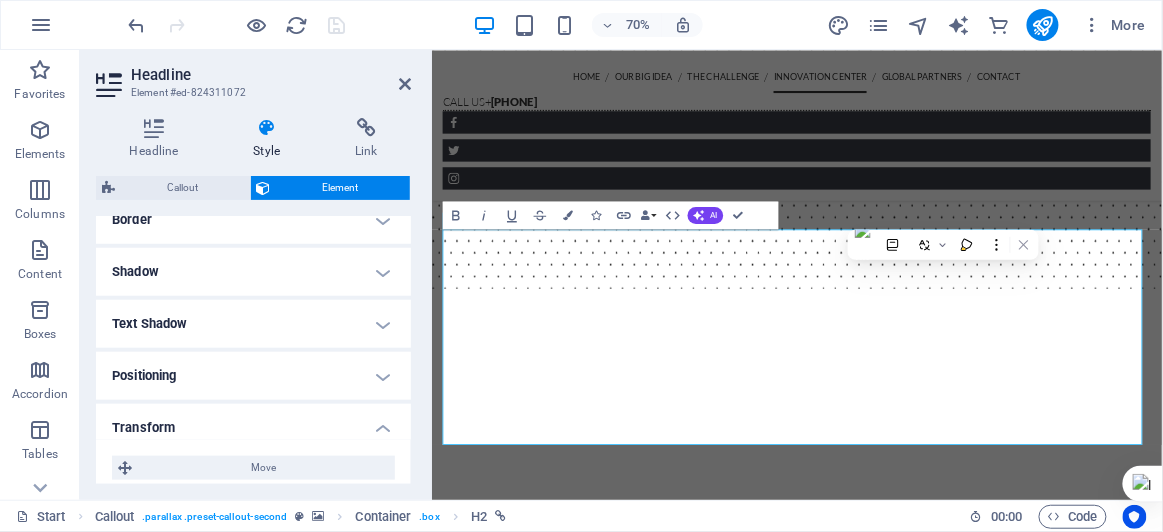 click on "Text Shadow" at bounding box center [253, 324] 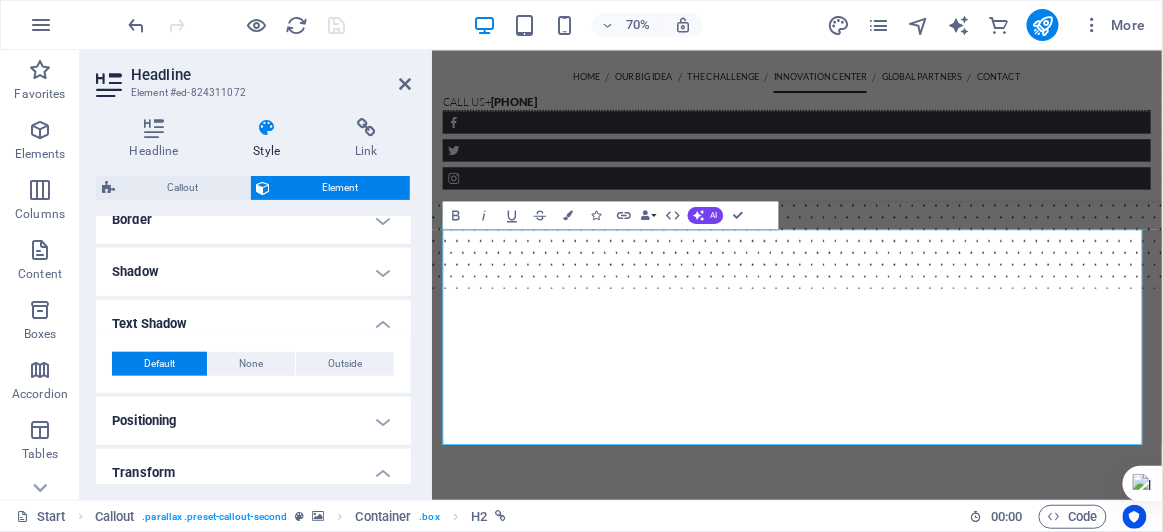click on "Text Shadow" at bounding box center [253, 318] 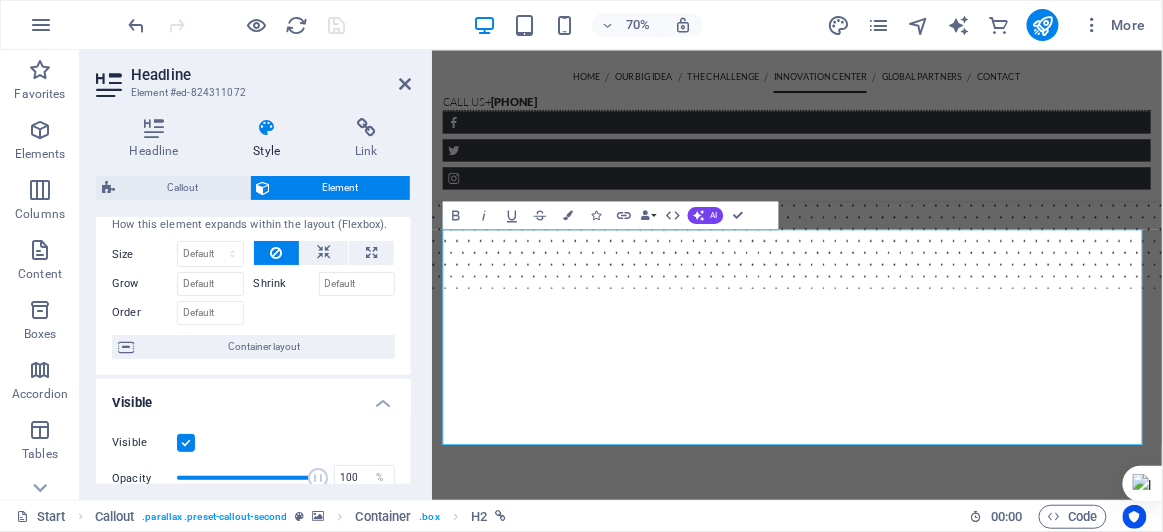 scroll, scrollTop: 0, scrollLeft: 0, axis: both 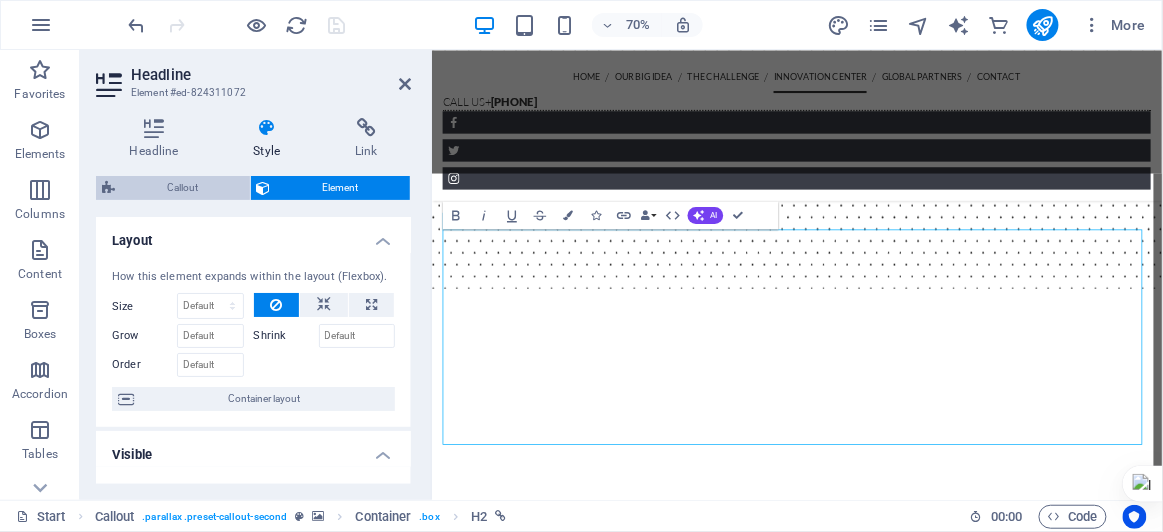 click on "Callout" at bounding box center [182, 188] 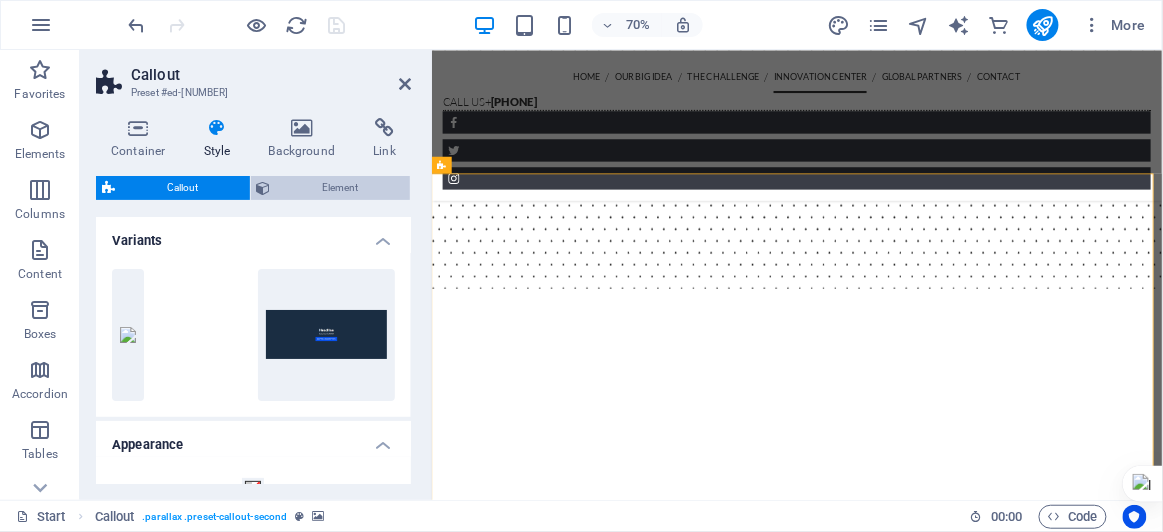 click on "Element" at bounding box center [341, 188] 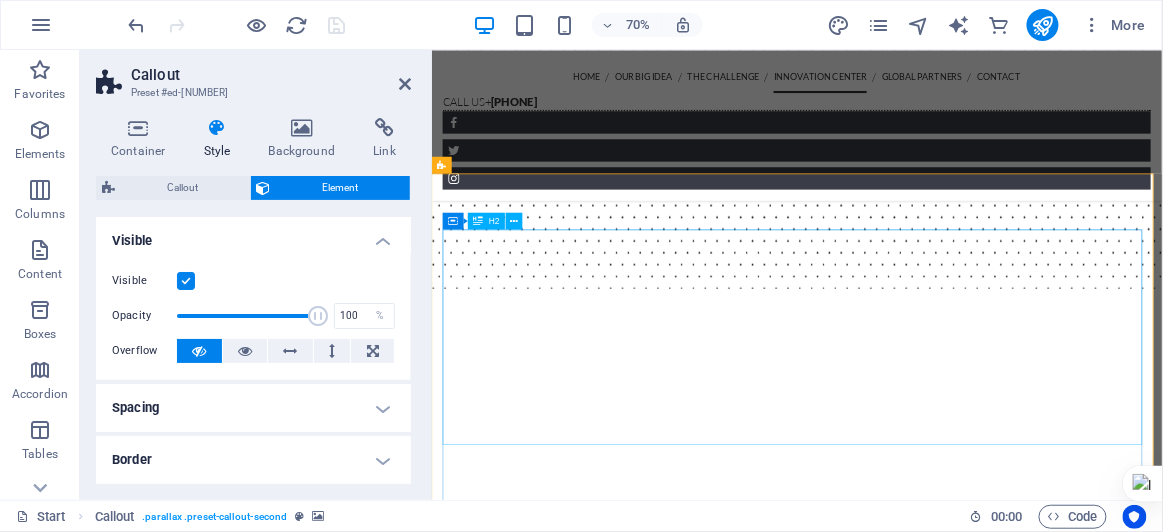 click on "click here  to explore the kabojja innovation  center" at bounding box center (953, 4421) 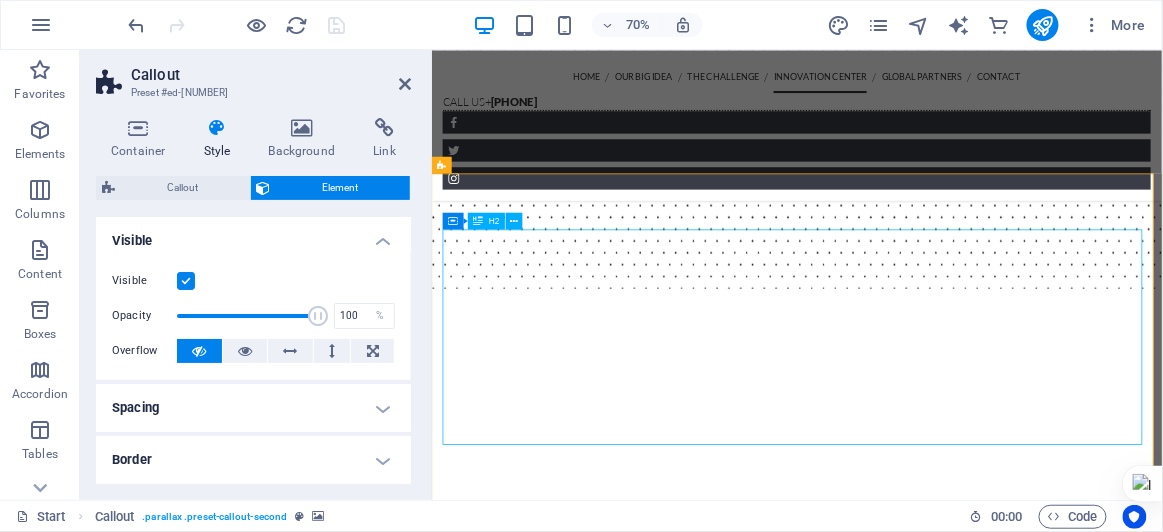 click on "click here  to explore the kabojja innovation  center" at bounding box center [953, 4421] 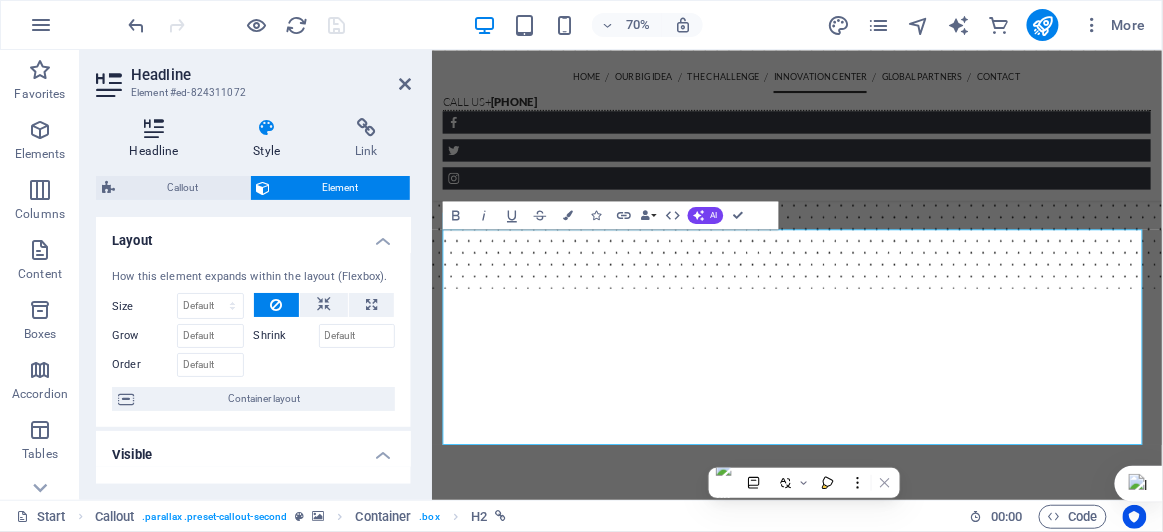 click on "Headline" at bounding box center (158, 139) 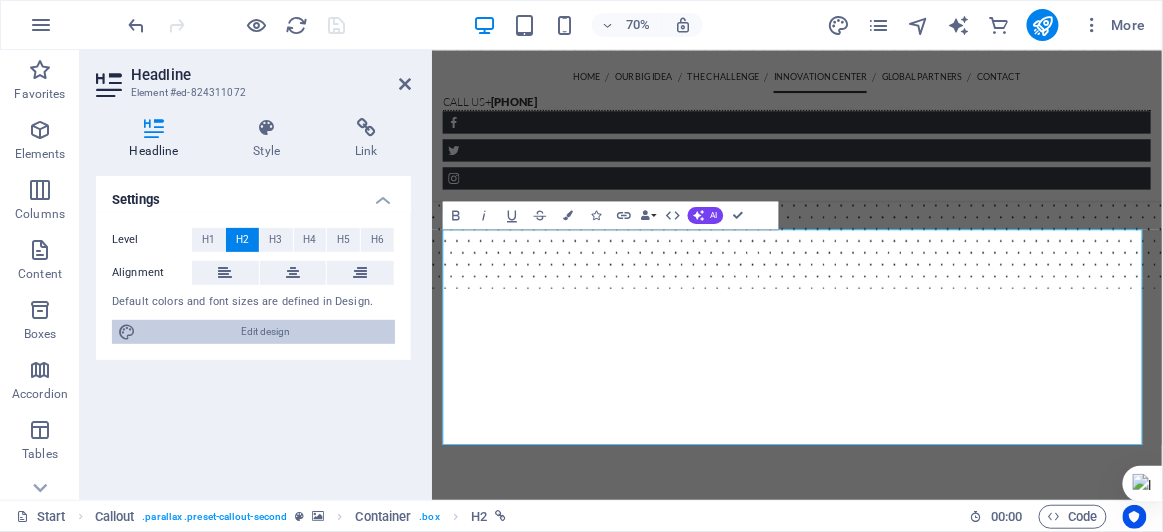 click on "Edit design" at bounding box center (265, 332) 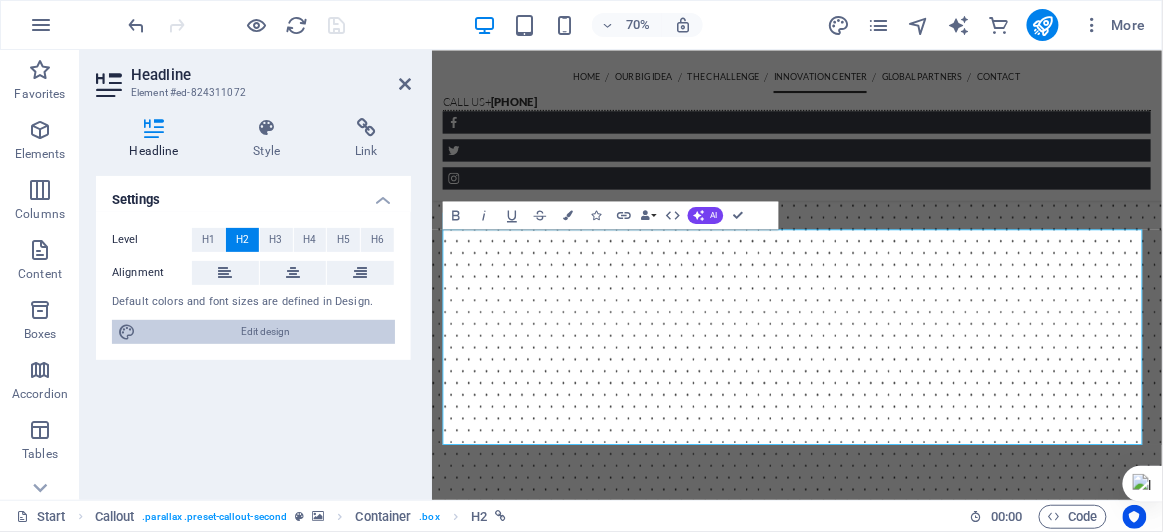 select on "px" 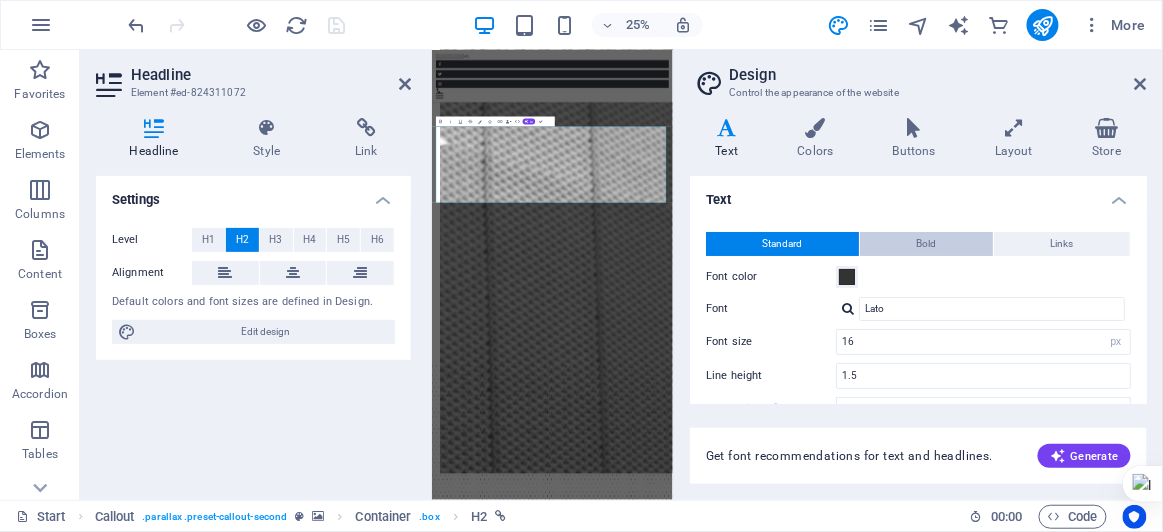 scroll, scrollTop: 4473, scrollLeft: 0, axis: vertical 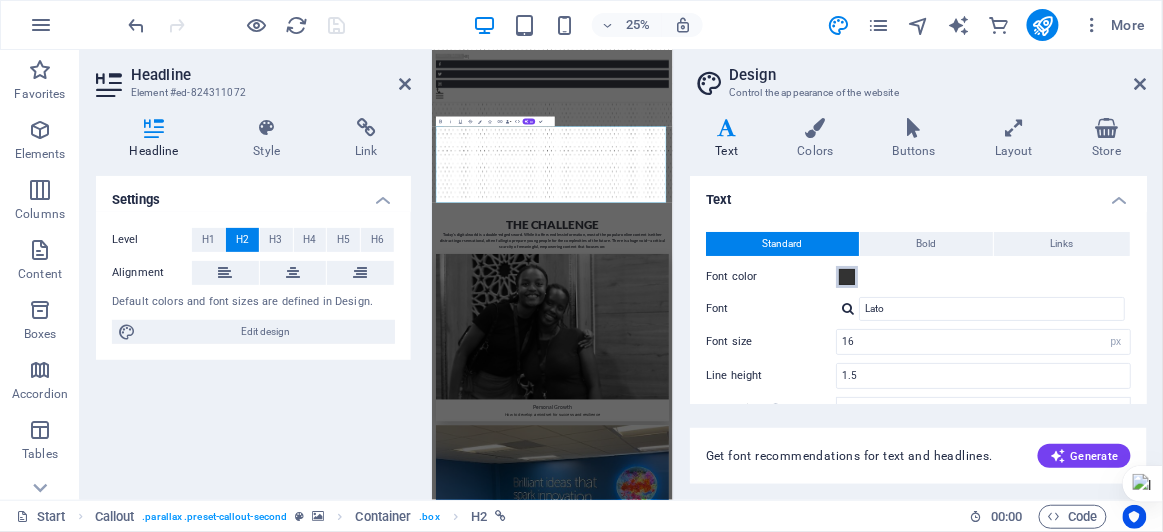 click at bounding box center (847, 277) 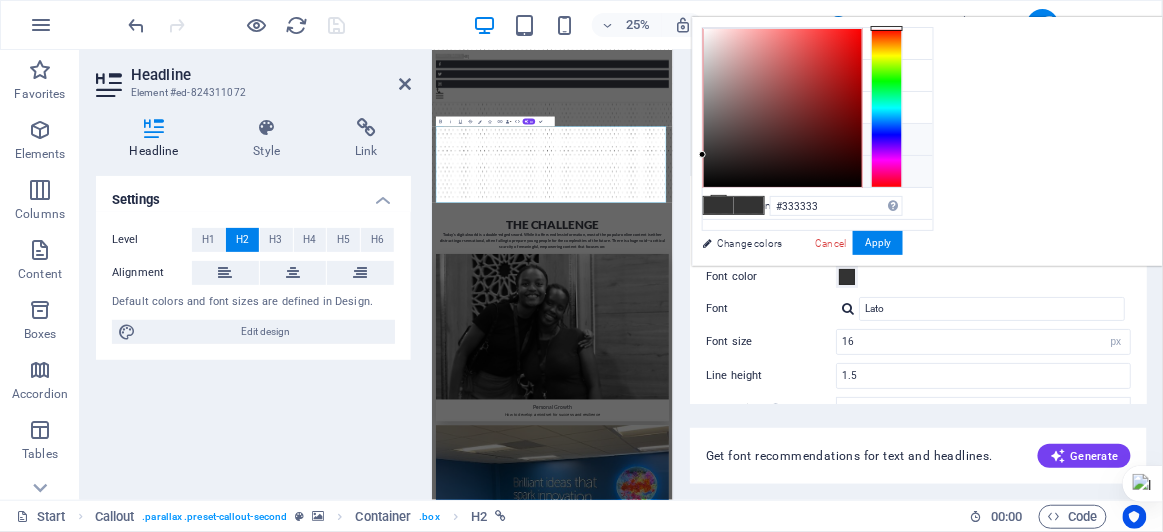 click at bounding box center (719, 171) 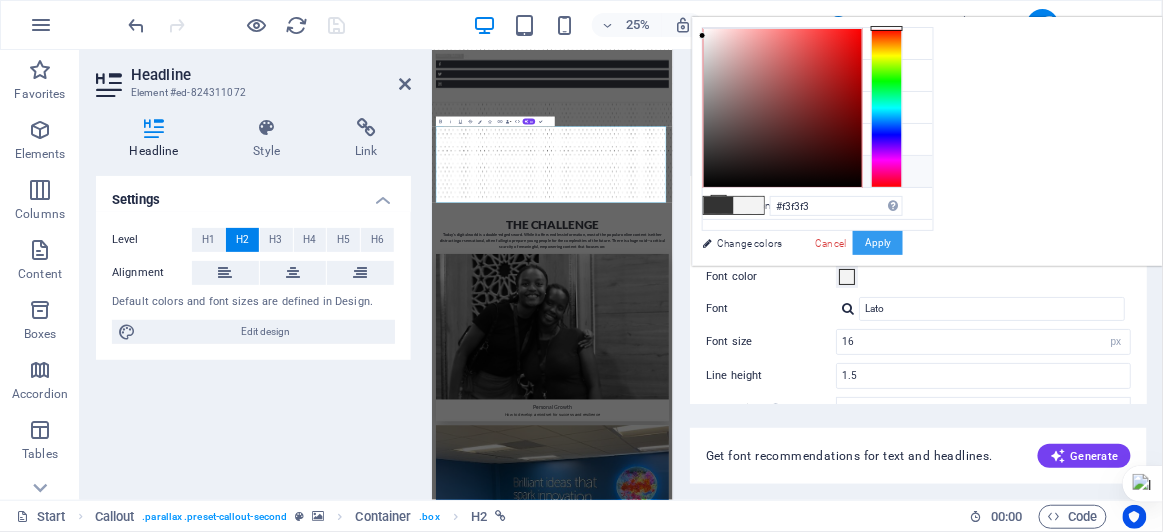 click on "Apply" at bounding box center [878, 243] 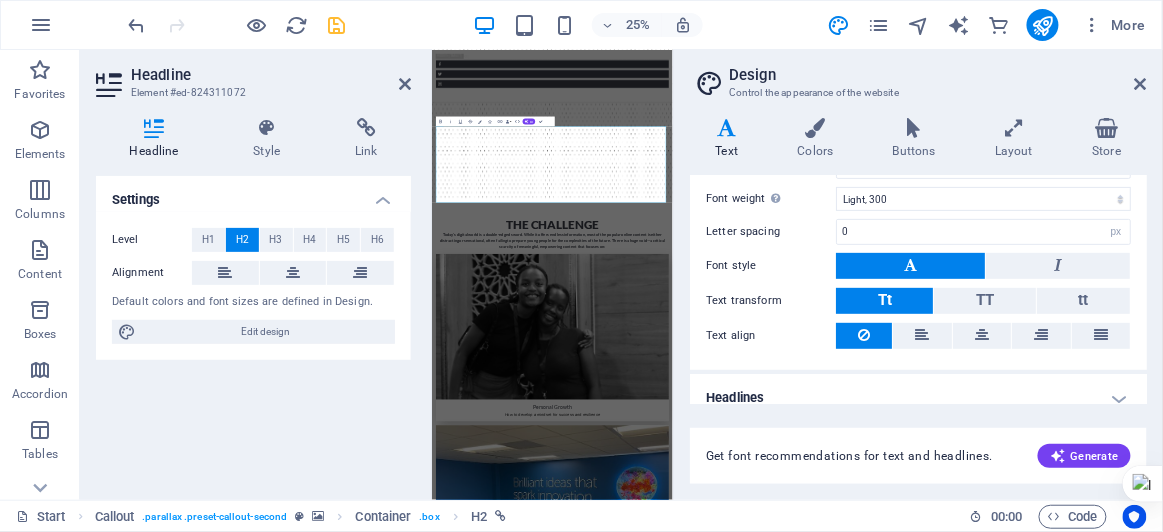 scroll, scrollTop: 224, scrollLeft: 0, axis: vertical 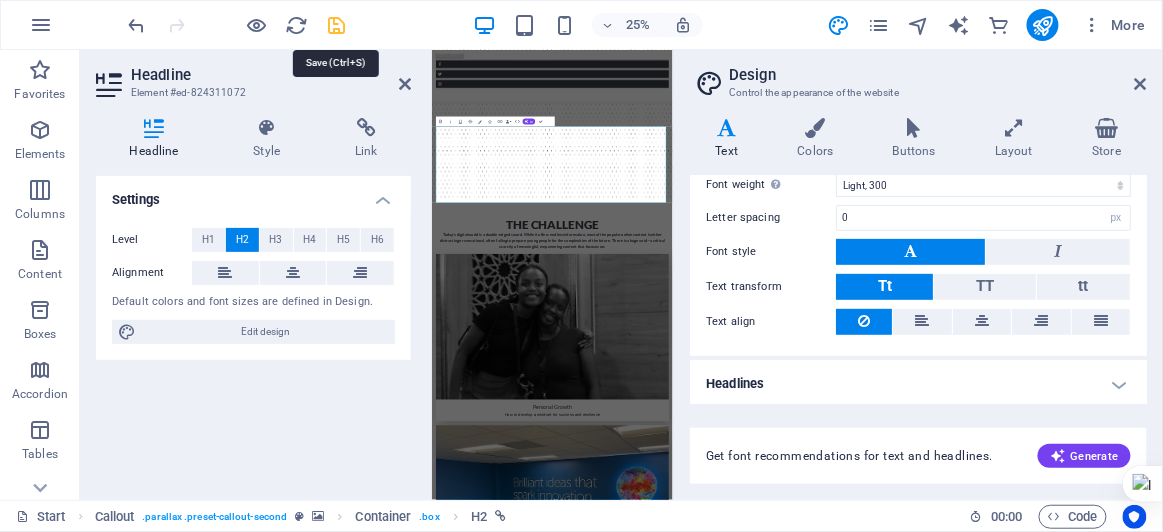click at bounding box center (337, 25) 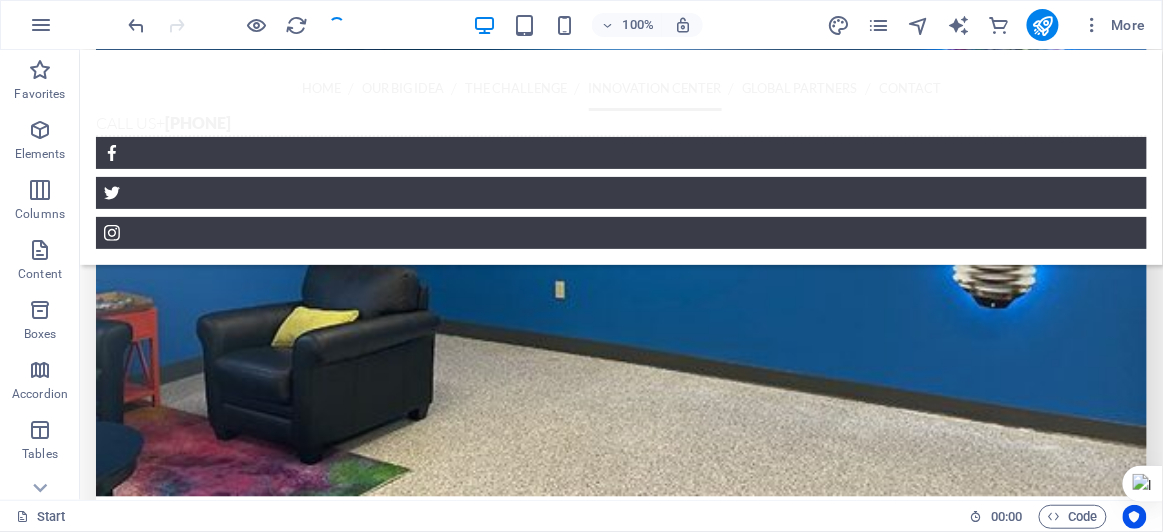 scroll, scrollTop: 2639, scrollLeft: 0, axis: vertical 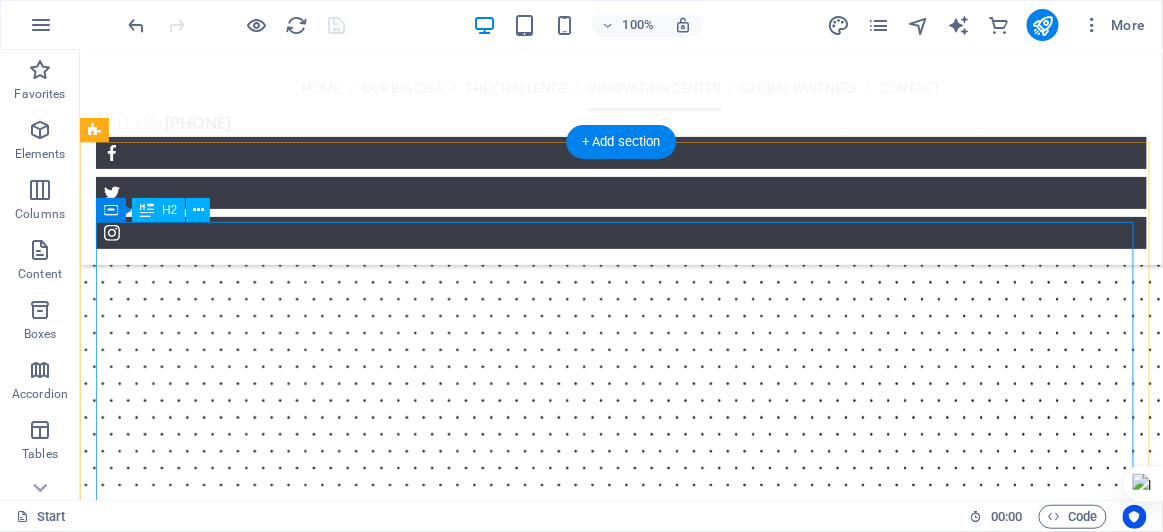 click on "click here  to explore the kabojja innovation  center" at bounding box center [620, 4402] 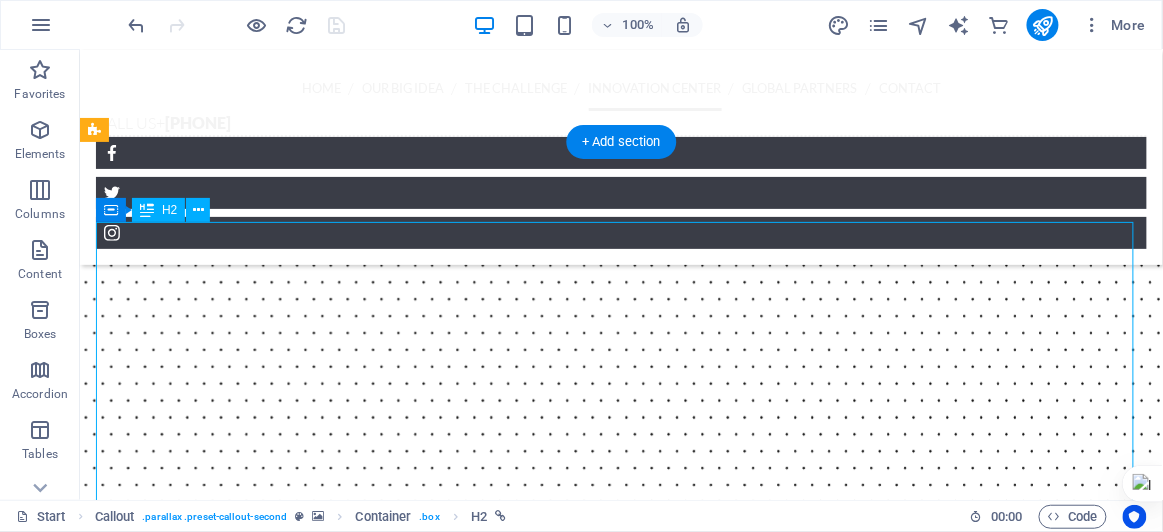click on "click here  to explore the kabojja innovation  center" at bounding box center (620, 4402) 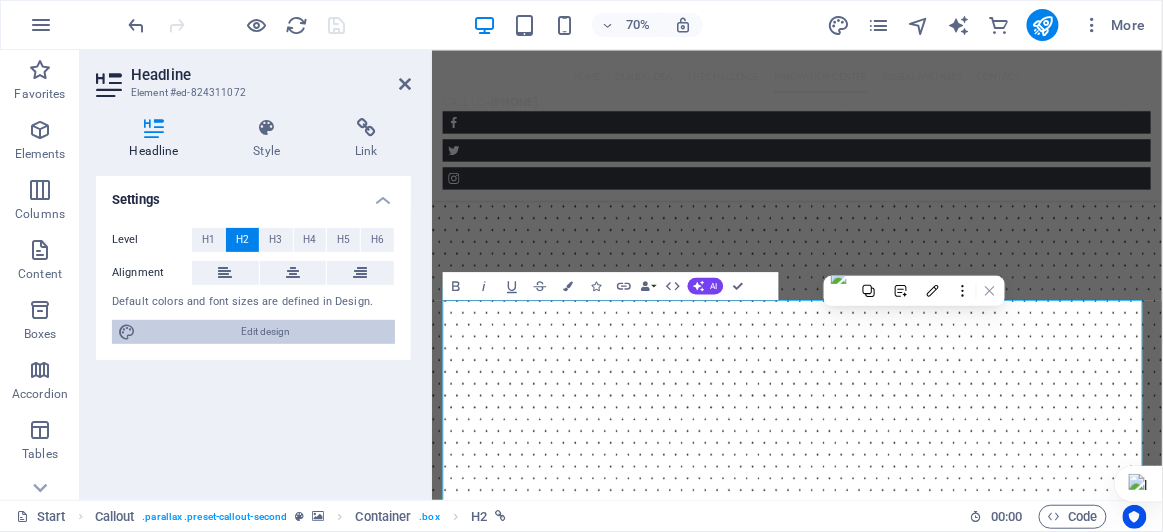 click on "Edit design" at bounding box center (265, 332) 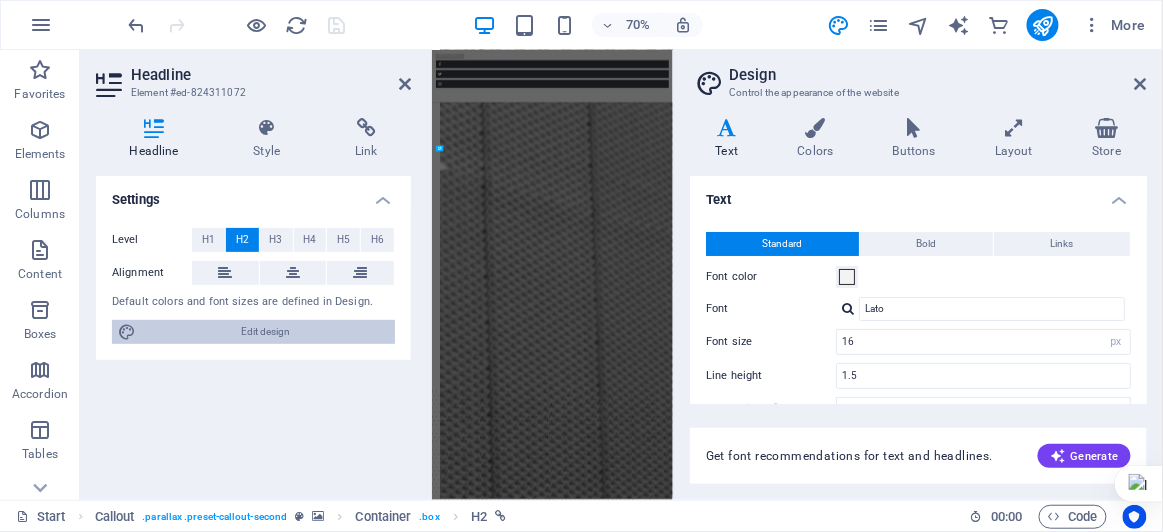 scroll, scrollTop: 4372, scrollLeft: 0, axis: vertical 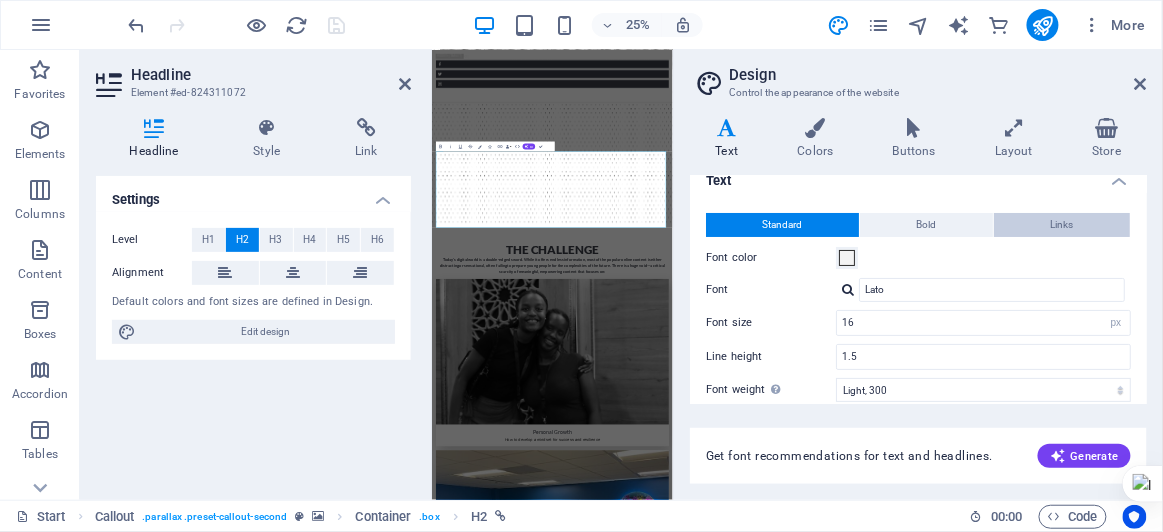 click on "Links" at bounding box center [1062, 225] 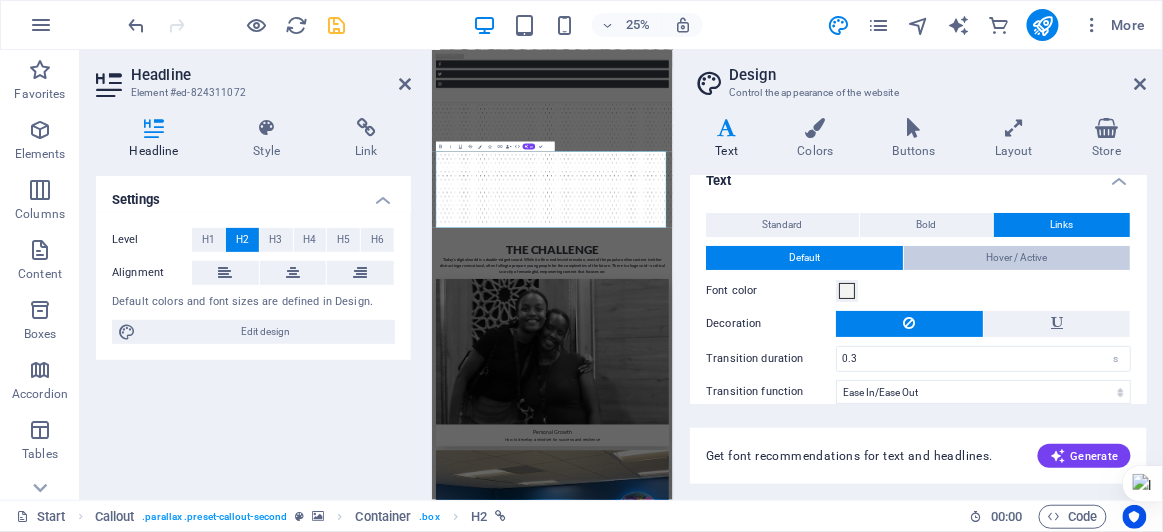 click on "Hover / Active" at bounding box center [1017, 258] 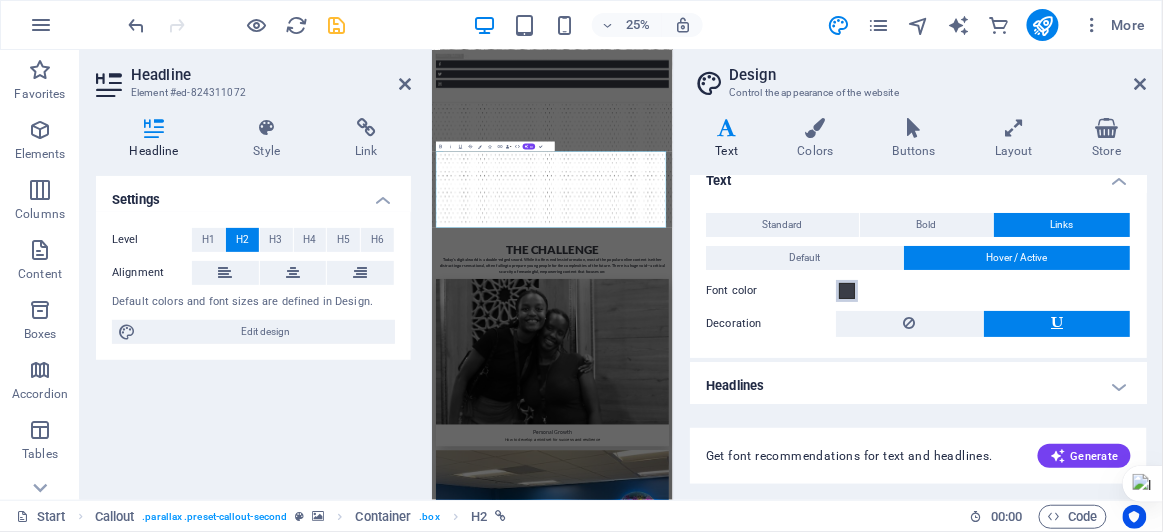 click at bounding box center [847, 291] 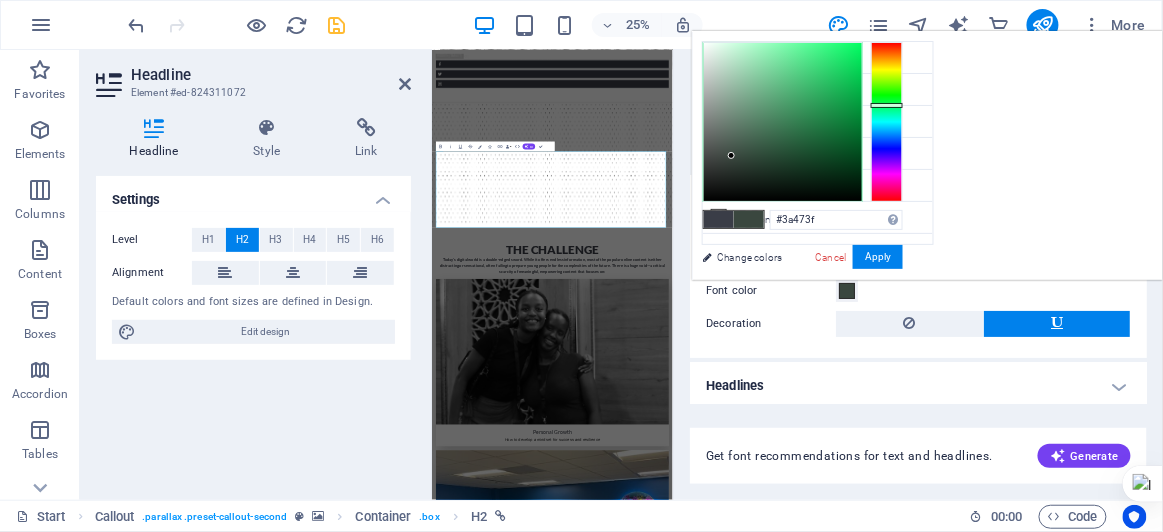 click at bounding box center (887, 122) 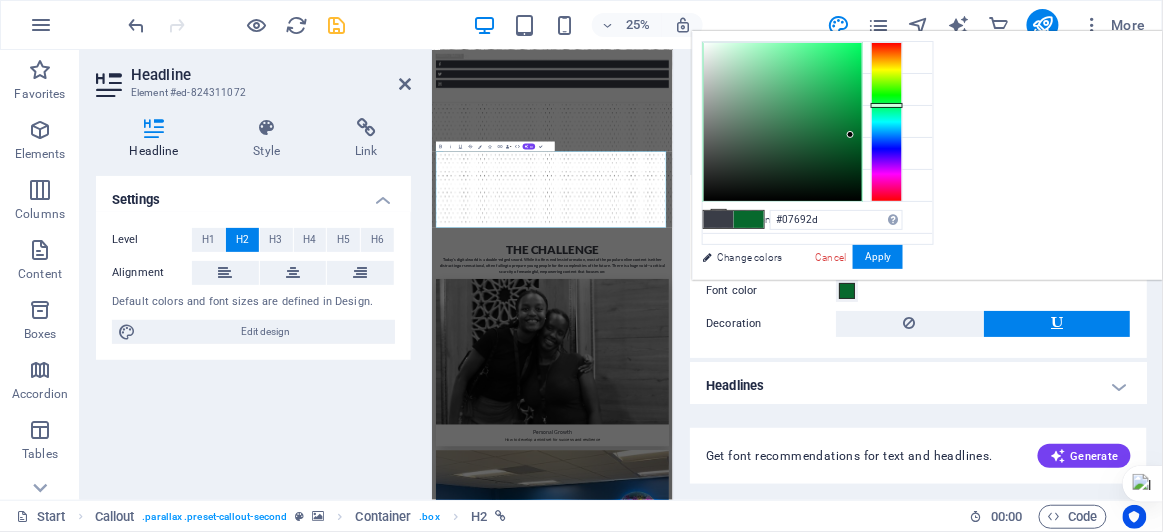 click at bounding box center (783, 122) 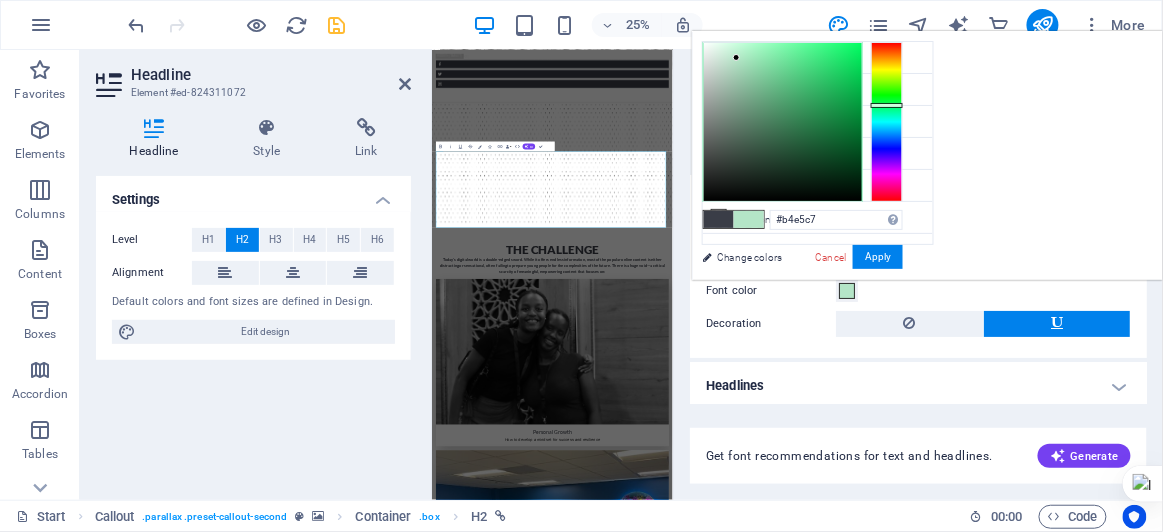 click at bounding box center [783, 122] 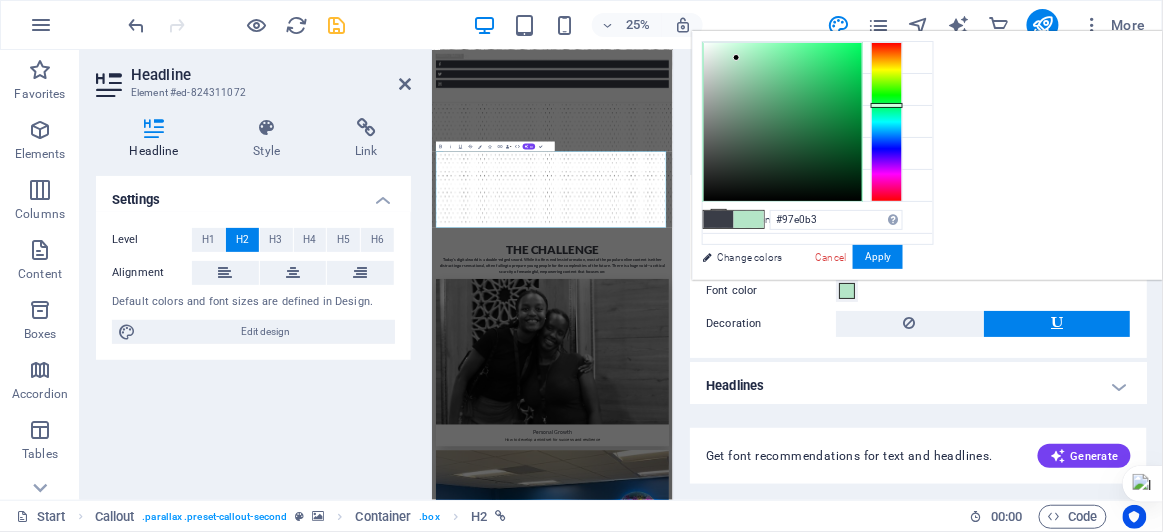 click at bounding box center (783, 122) 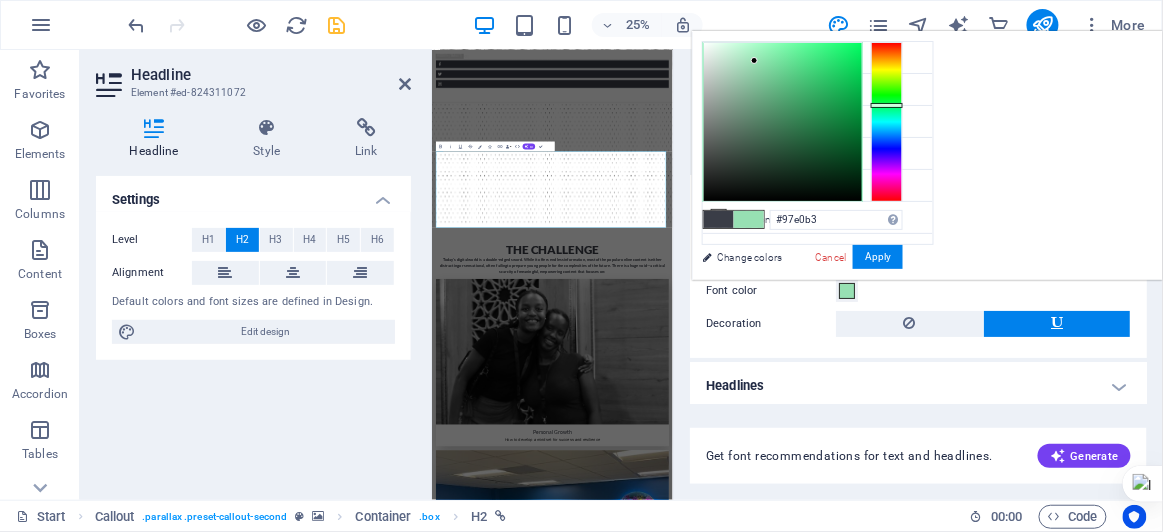 click at bounding box center (783, 122) 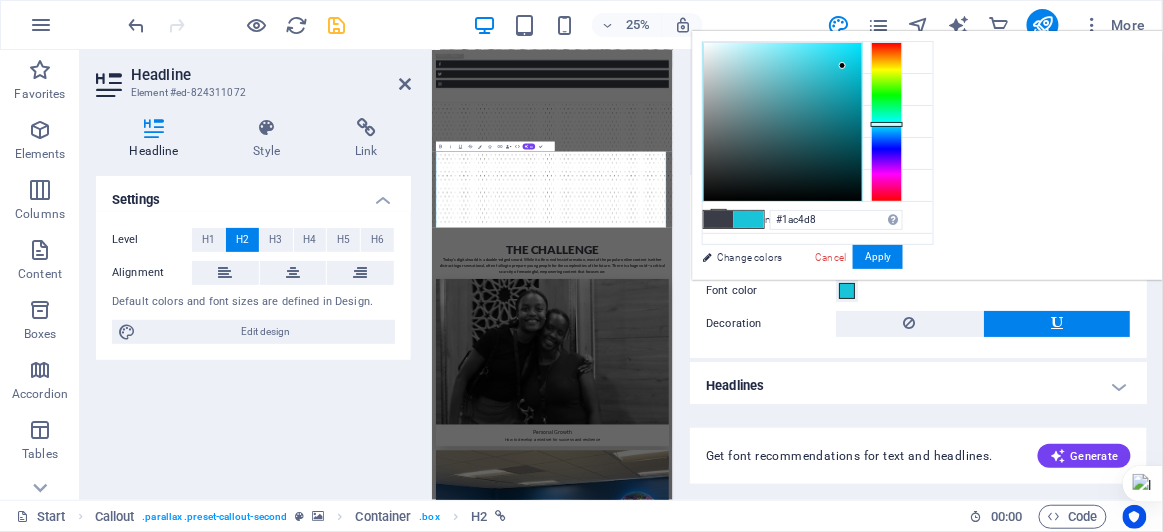 click at bounding box center (887, 122) 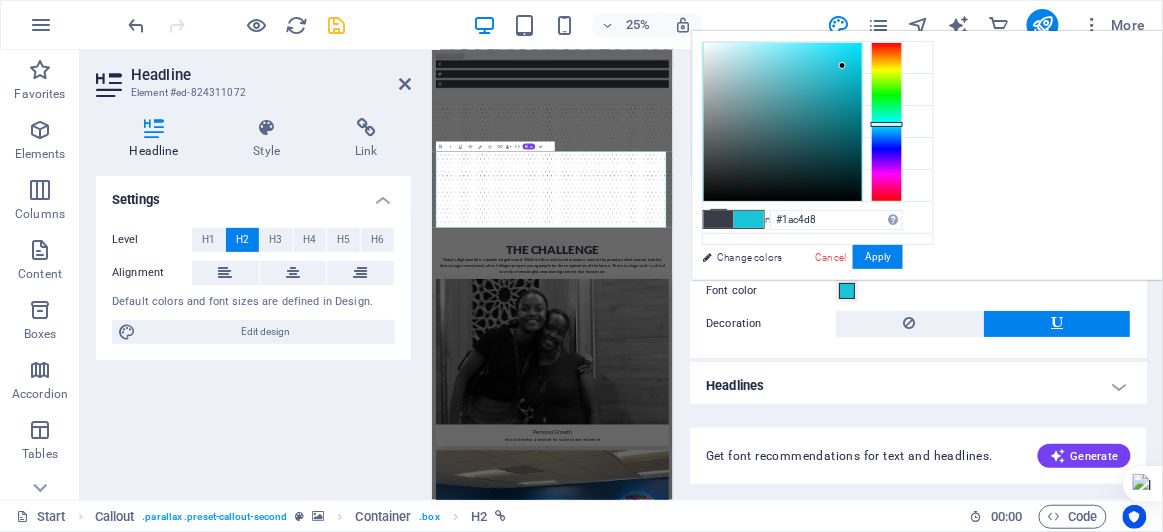type on "#18d8ef" 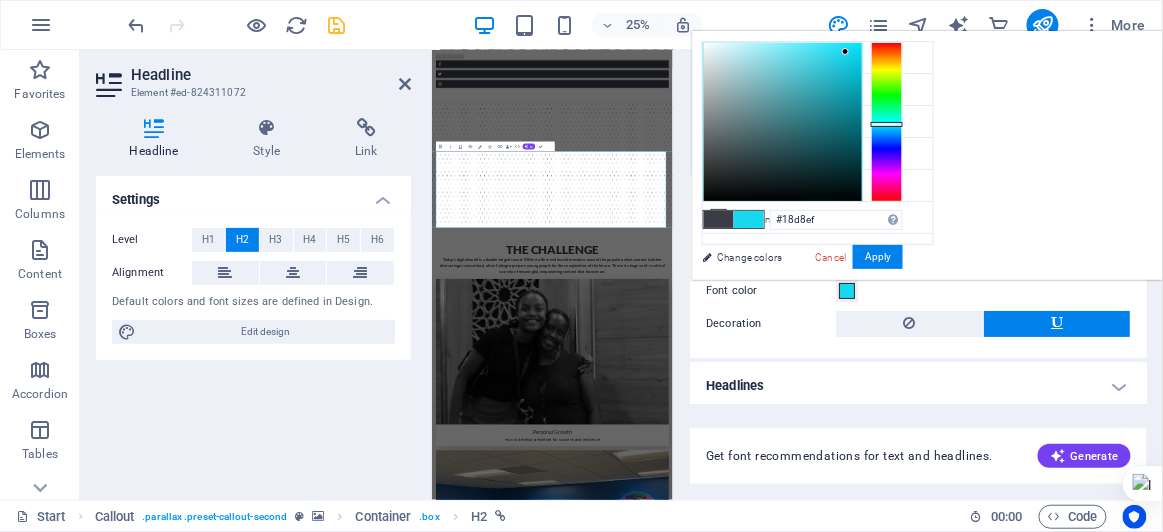 click at bounding box center (783, 122) 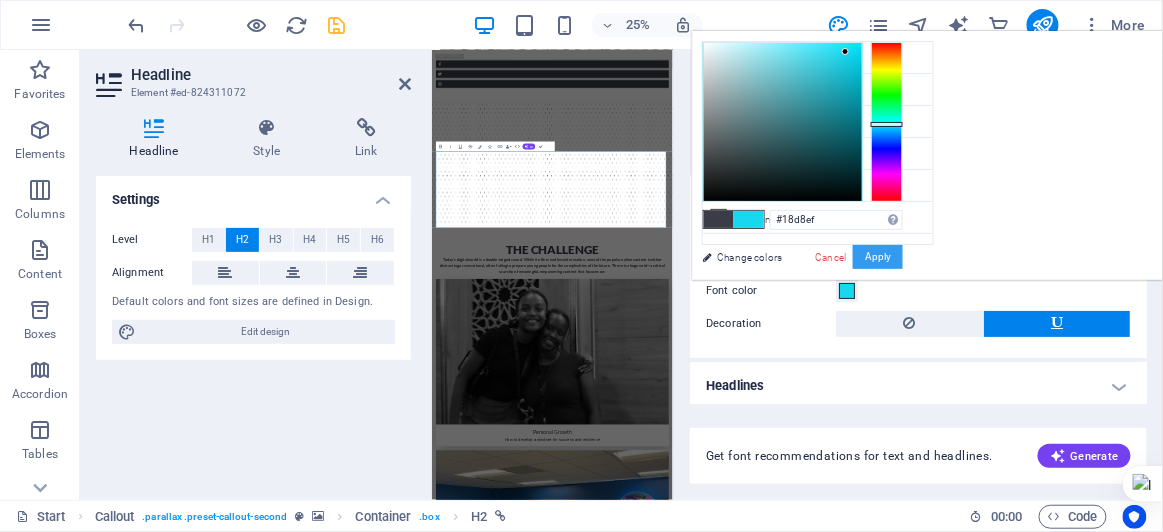 click on "Apply" at bounding box center [878, 257] 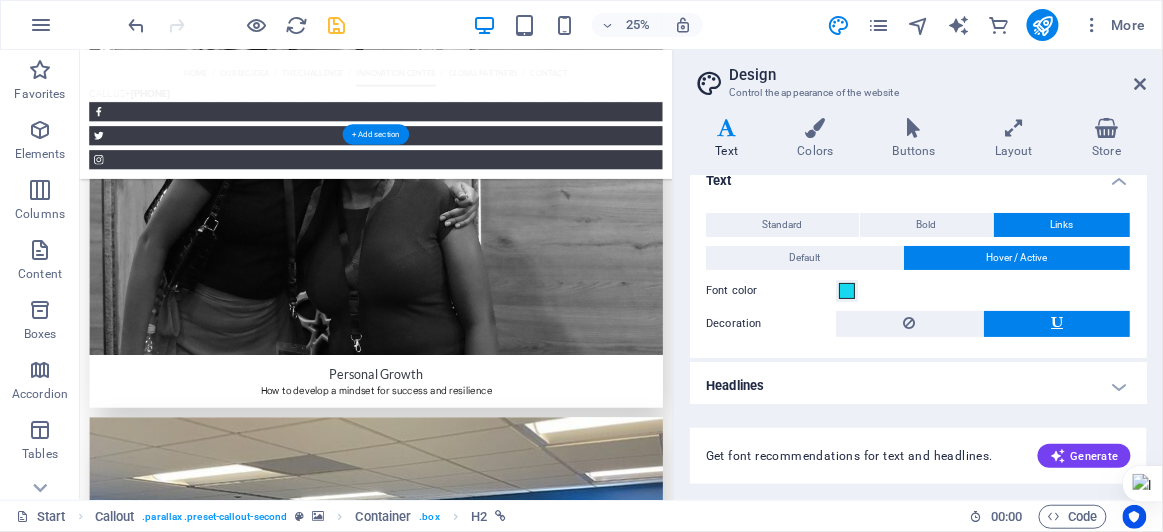 scroll, scrollTop: 2939, scrollLeft: 0, axis: vertical 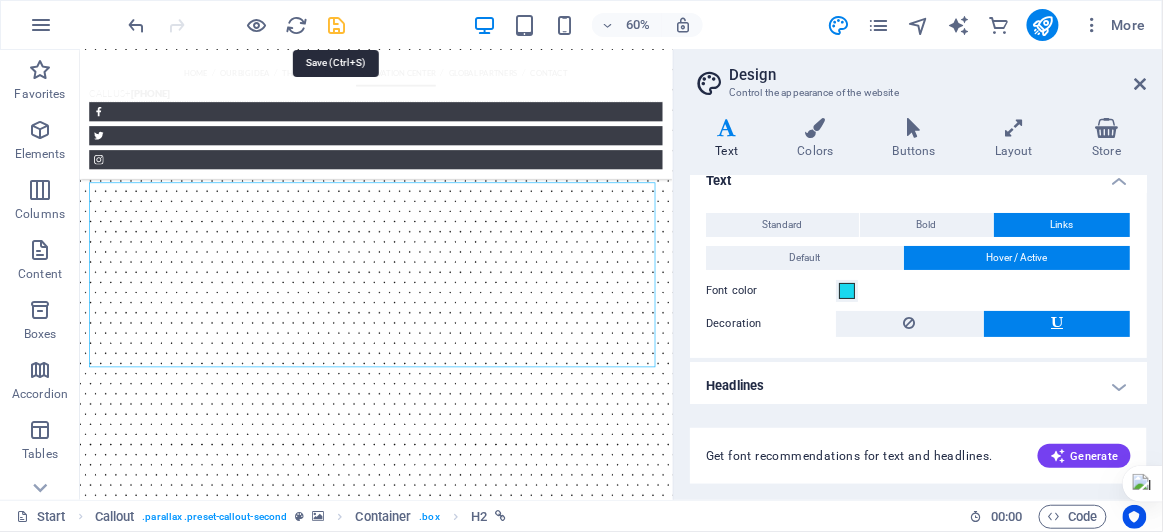 click at bounding box center (337, 25) 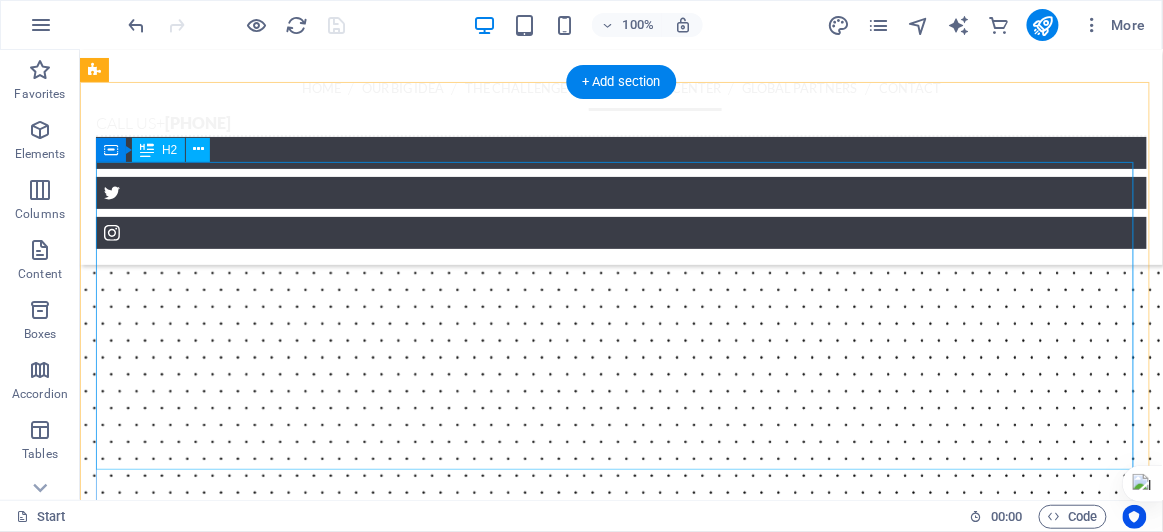 scroll, scrollTop: 2676, scrollLeft: 0, axis: vertical 